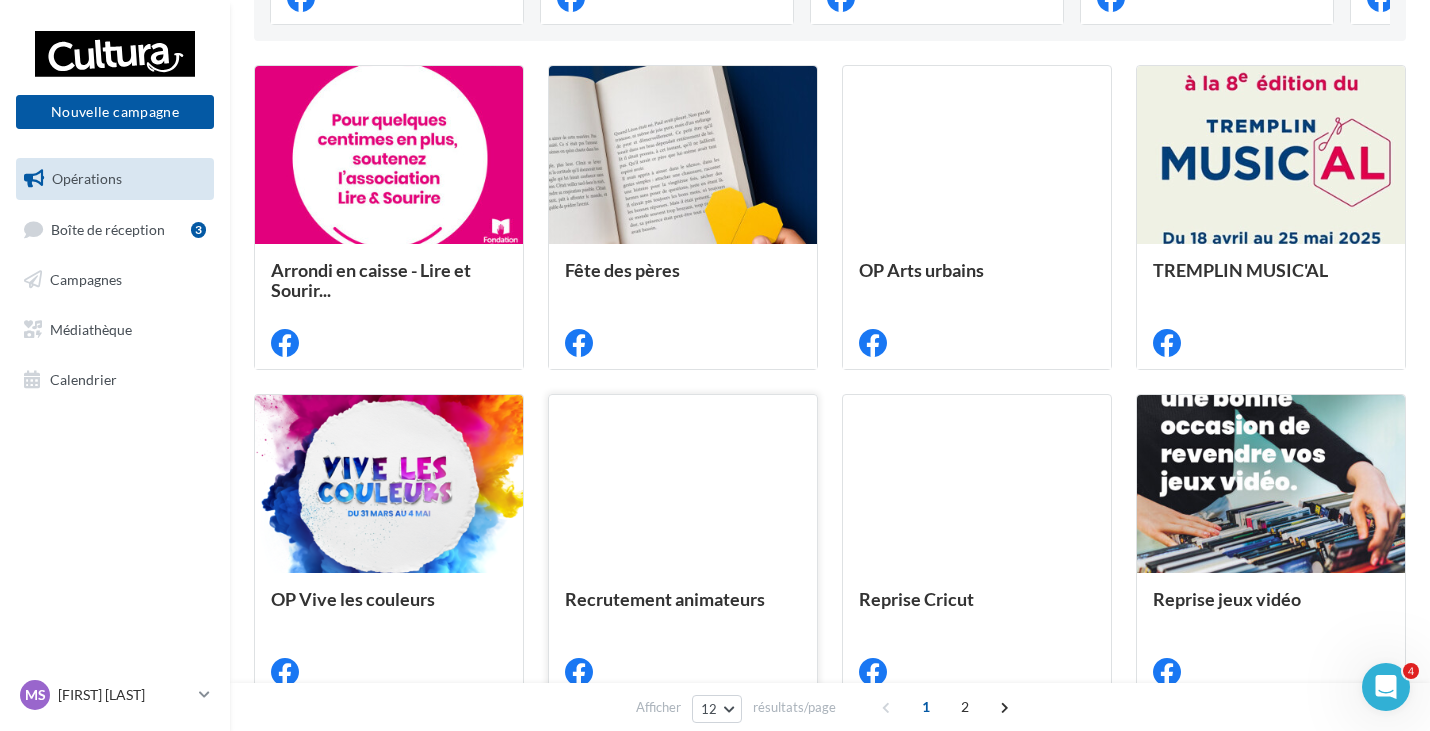 scroll, scrollTop: 963, scrollLeft: 0, axis: vertical 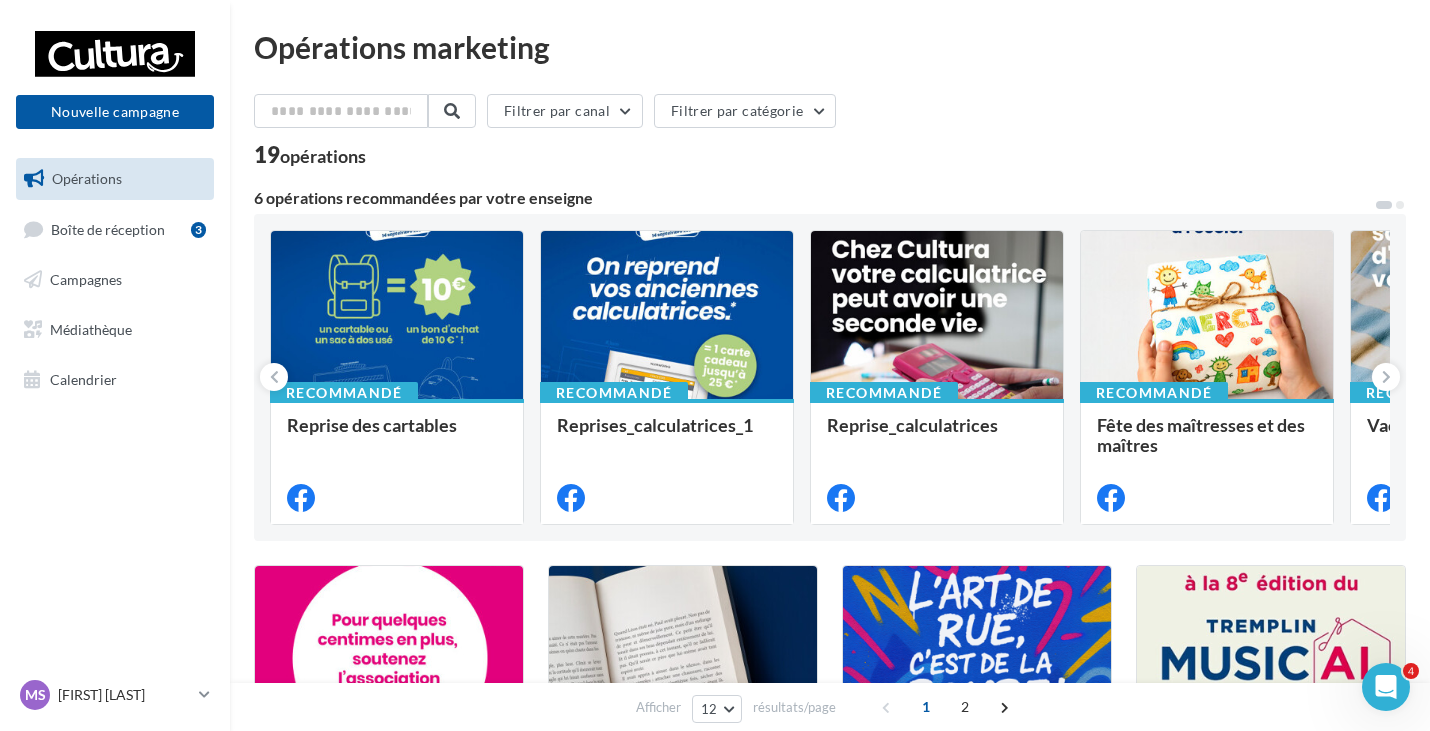 click on "Opérations
Boîte de réception
3
Campagnes
Médiathèque
Calendrier" at bounding box center [115, 279] 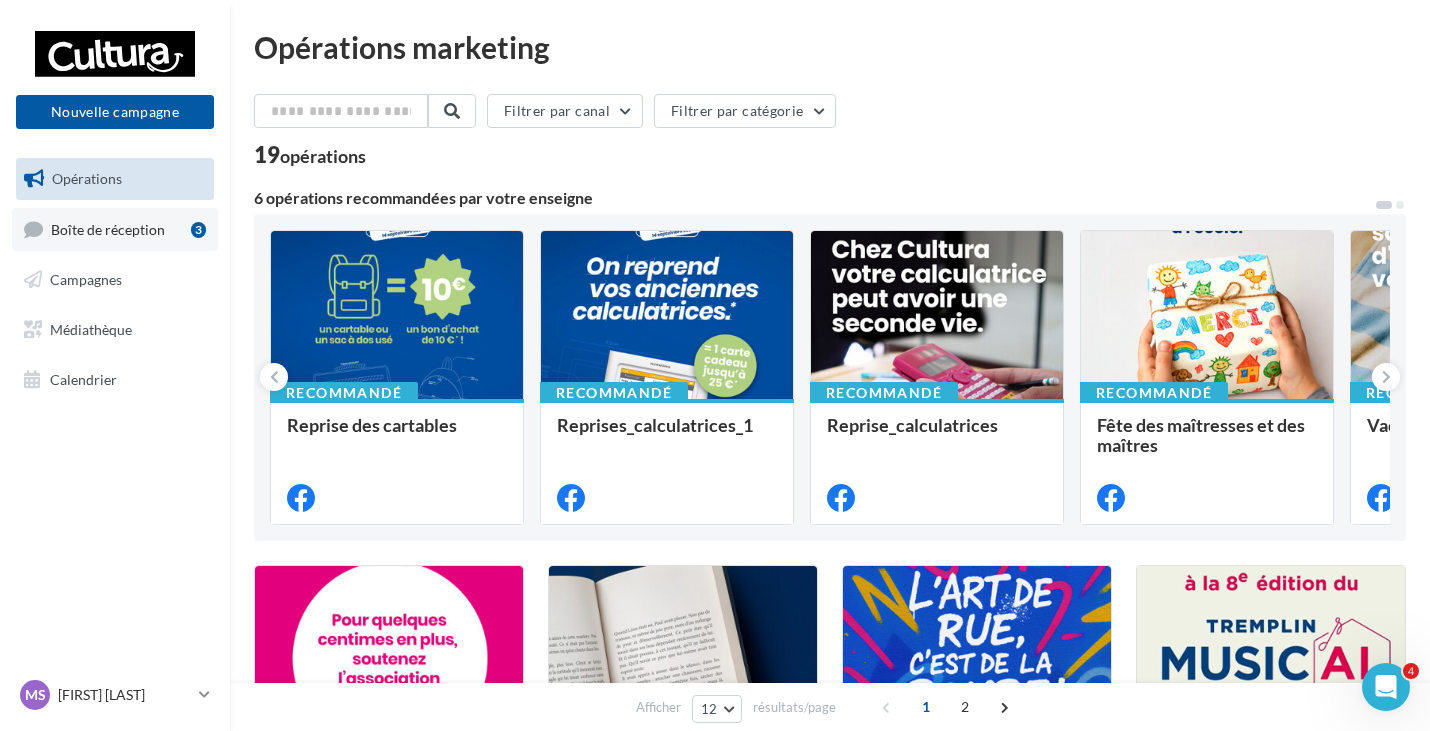 click on "Boîte de réception" at bounding box center [108, 228] 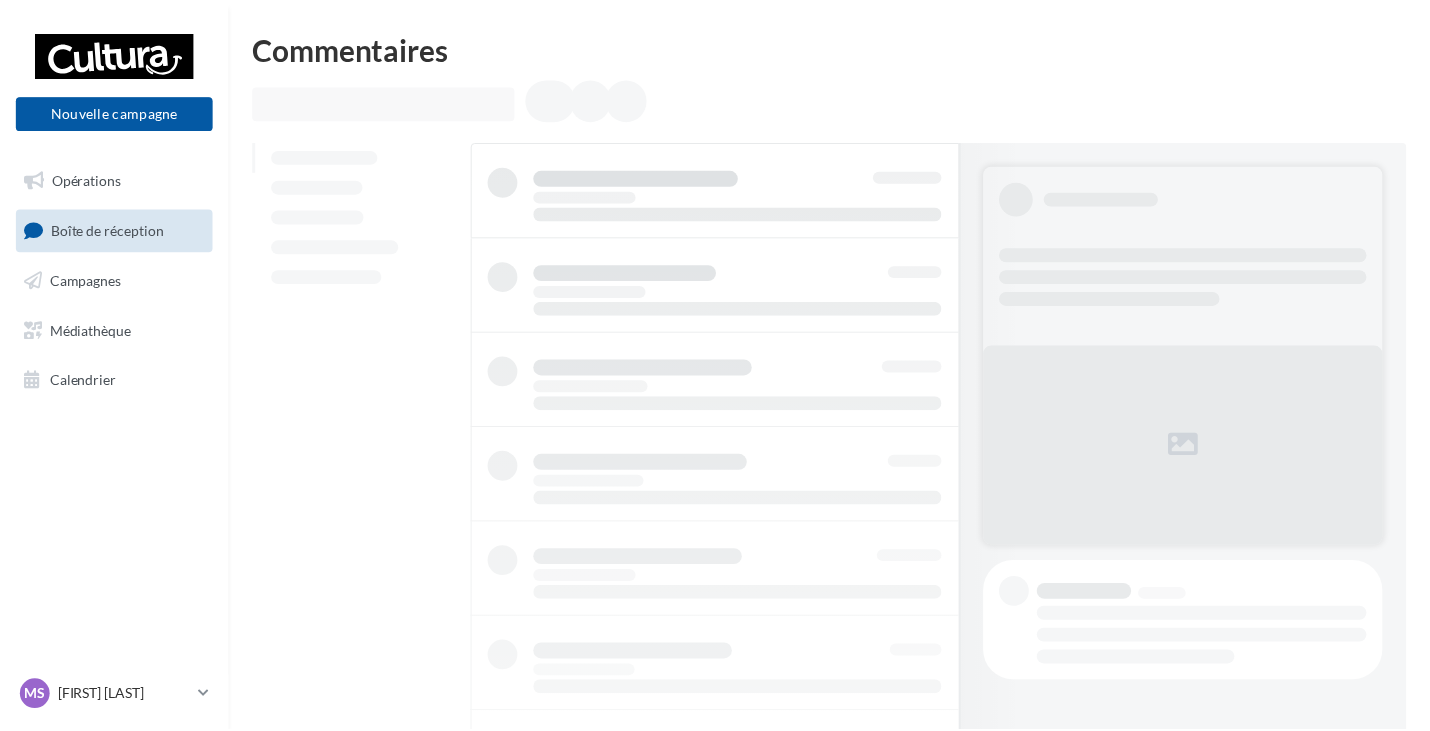 scroll, scrollTop: 0, scrollLeft: 0, axis: both 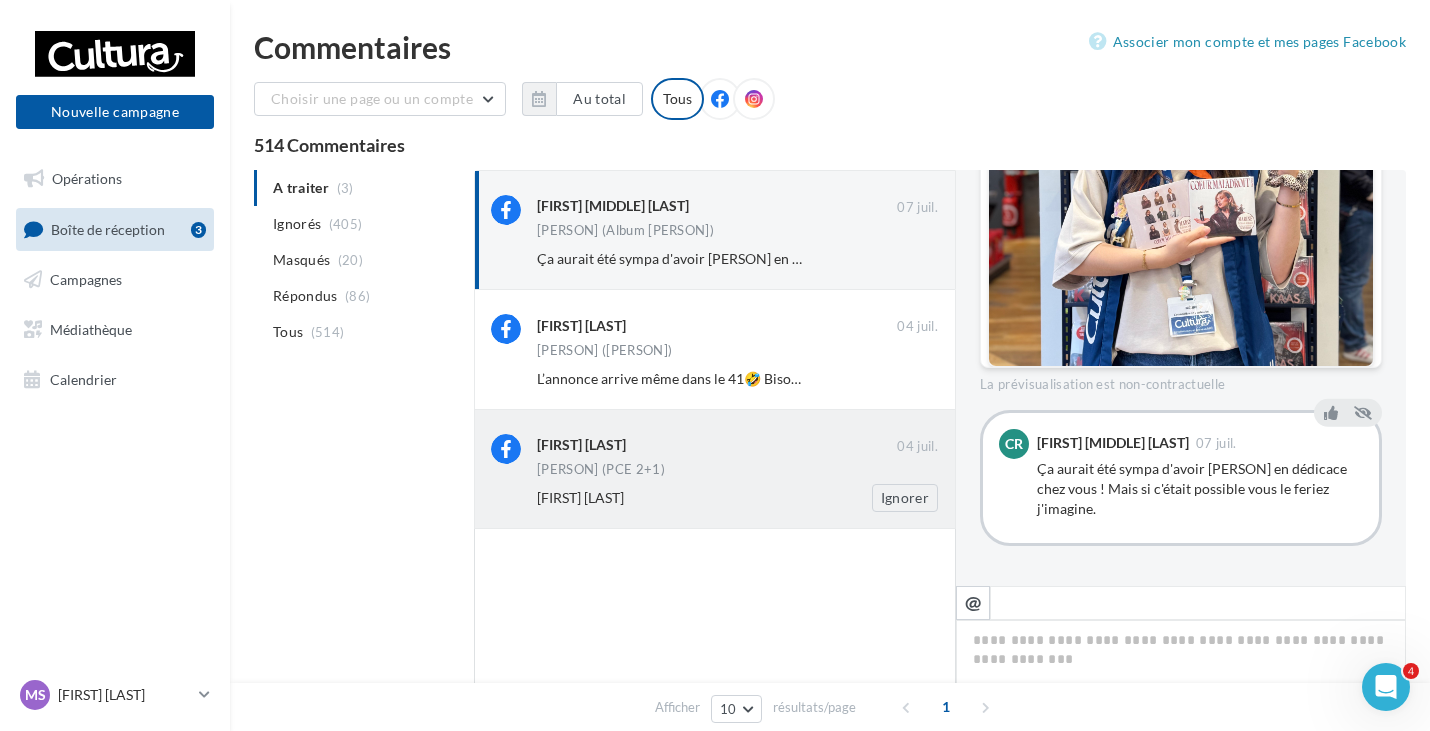 click on "[PERSON] (PCE 2+1)" at bounding box center (737, 352) 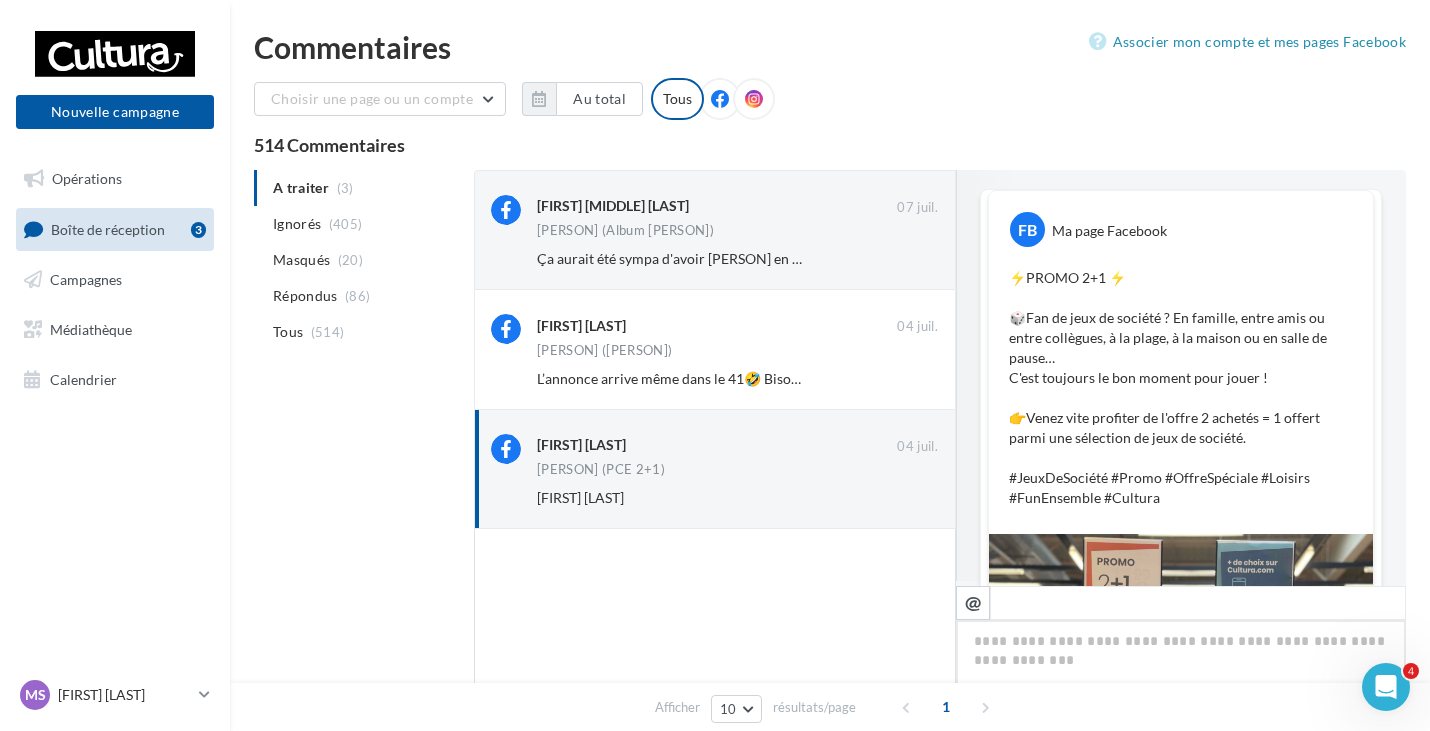 scroll, scrollTop: 0, scrollLeft: 0, axis: both 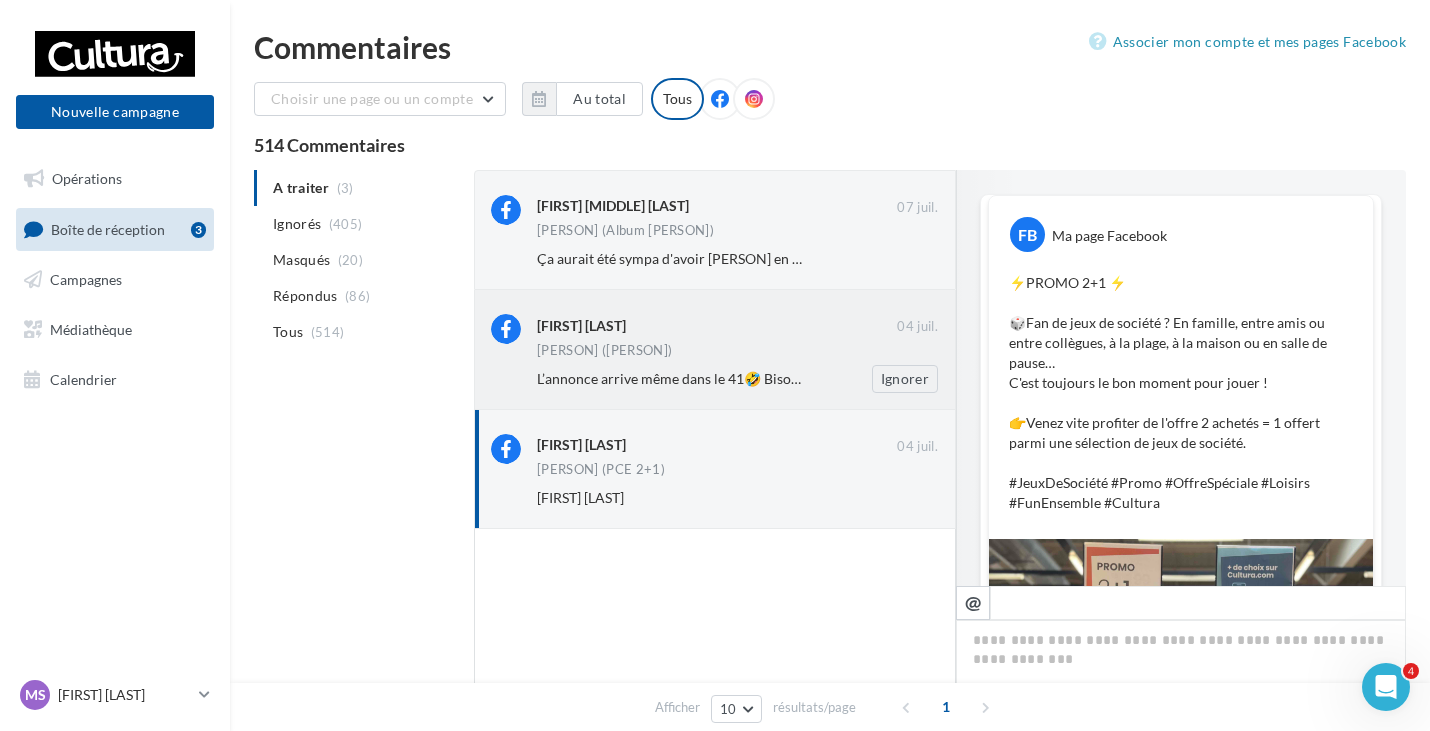 click on "[PERSON] ([PERSON])" at bounding box center (737, 352) 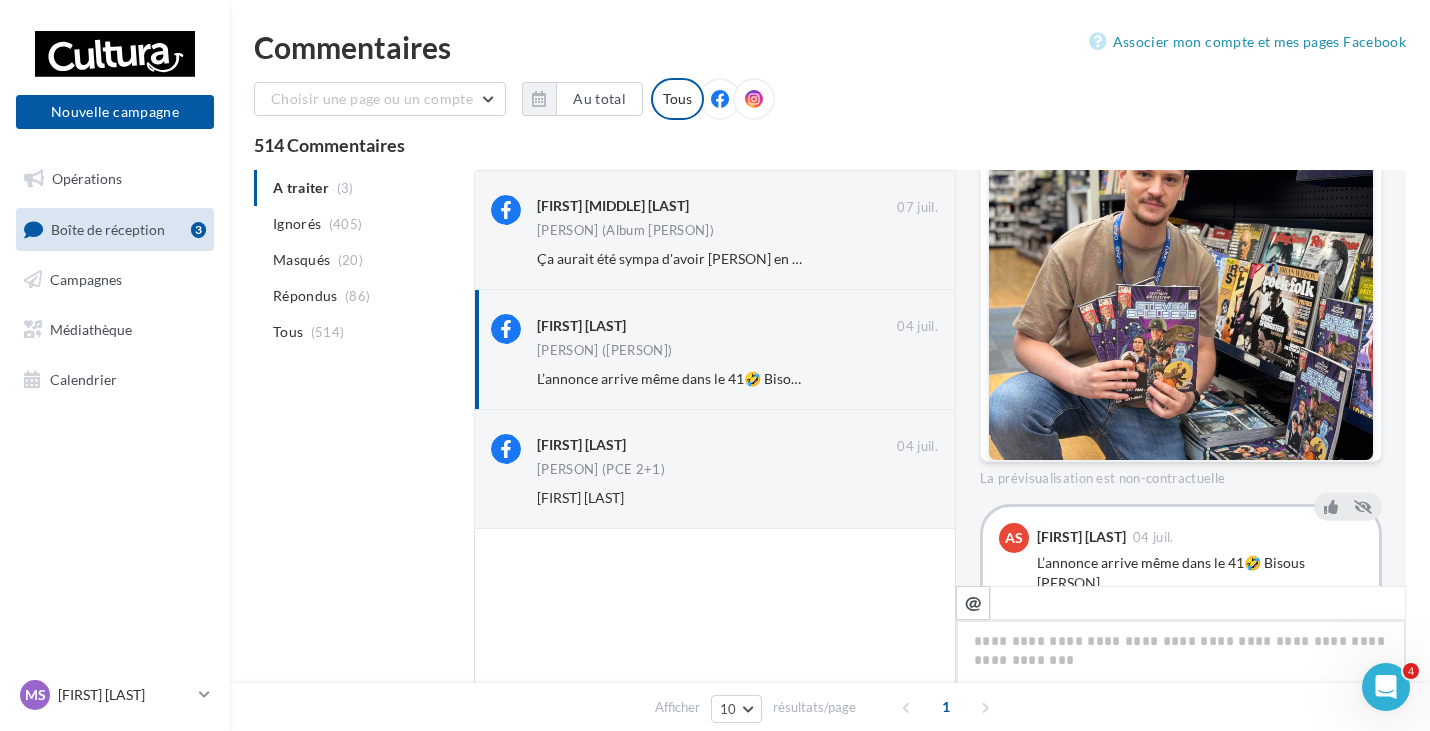 scroll, scrollTop: 497, scrollLeft: 0, axis: vertical 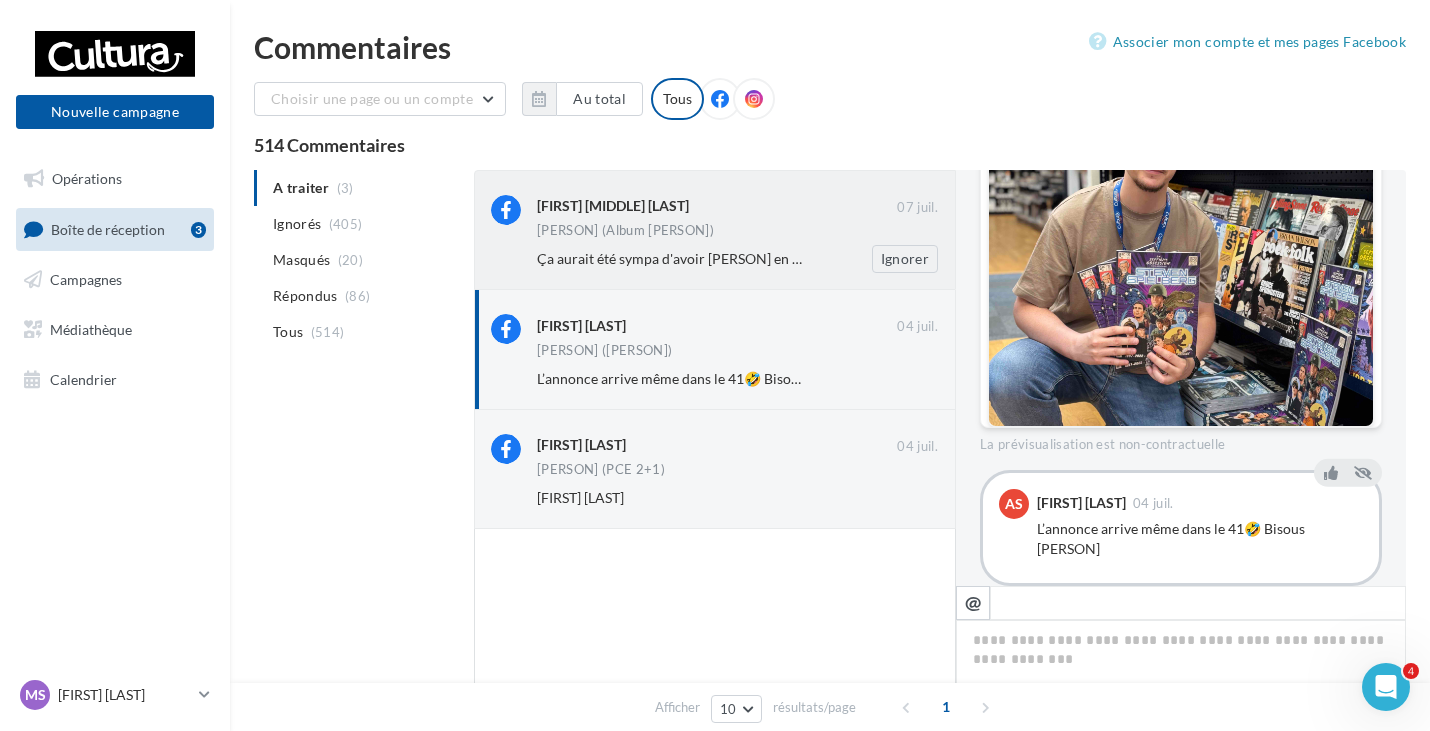 click on "Ça aurait été sympa d'avoir [PERSON] en dédicace chez vous ! Mais si c'était possible vous le feriez j'imagine." at bounding box center [870, 258] 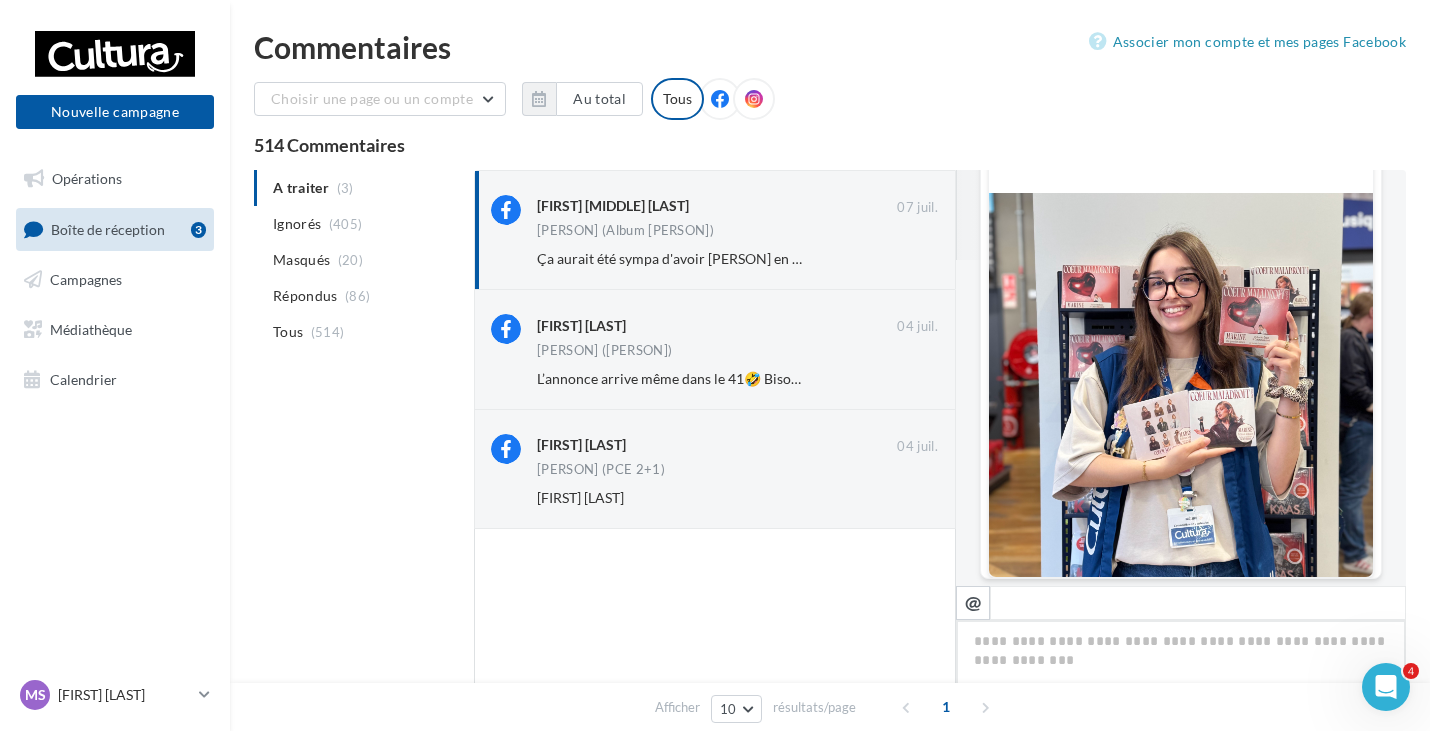 scroll, scrollTop: 500, scrollLeft: 0, axis: vertical 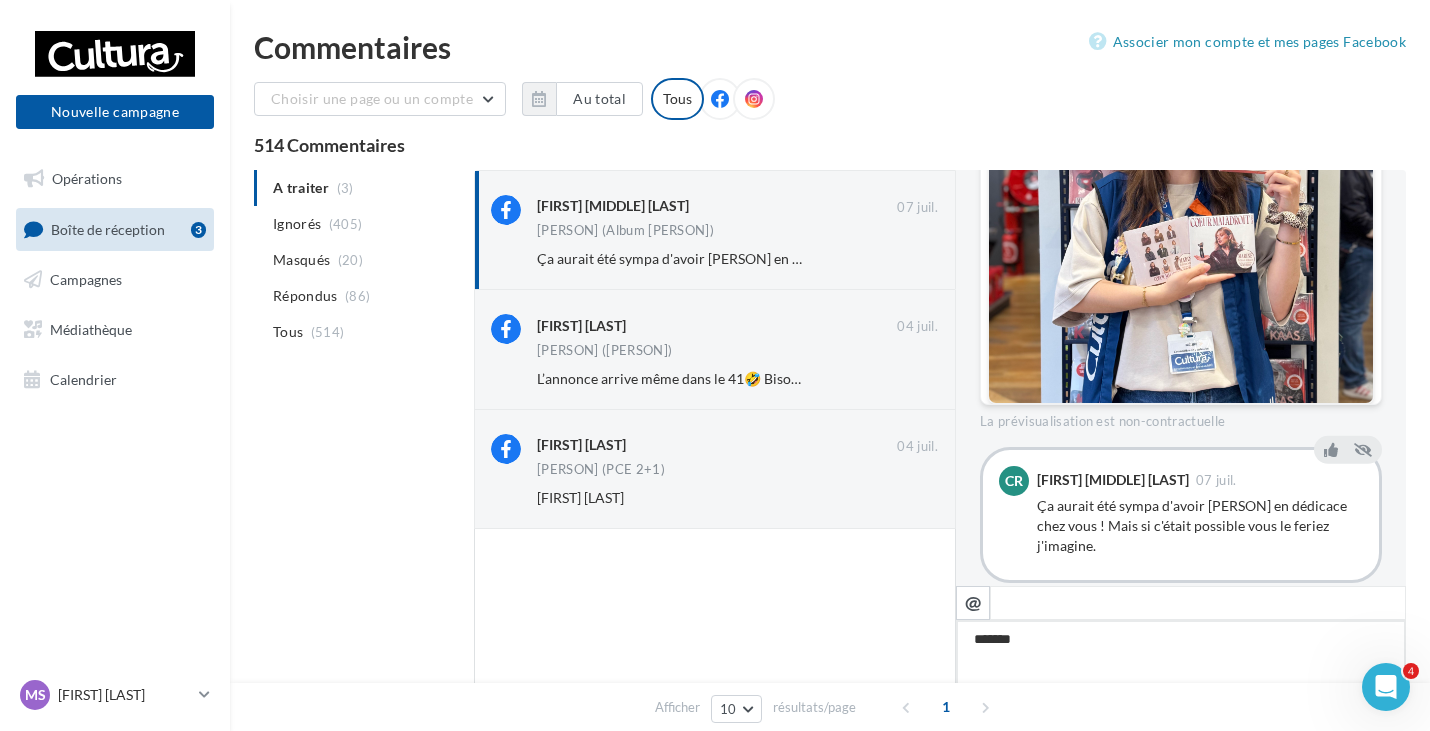 type on "*******" 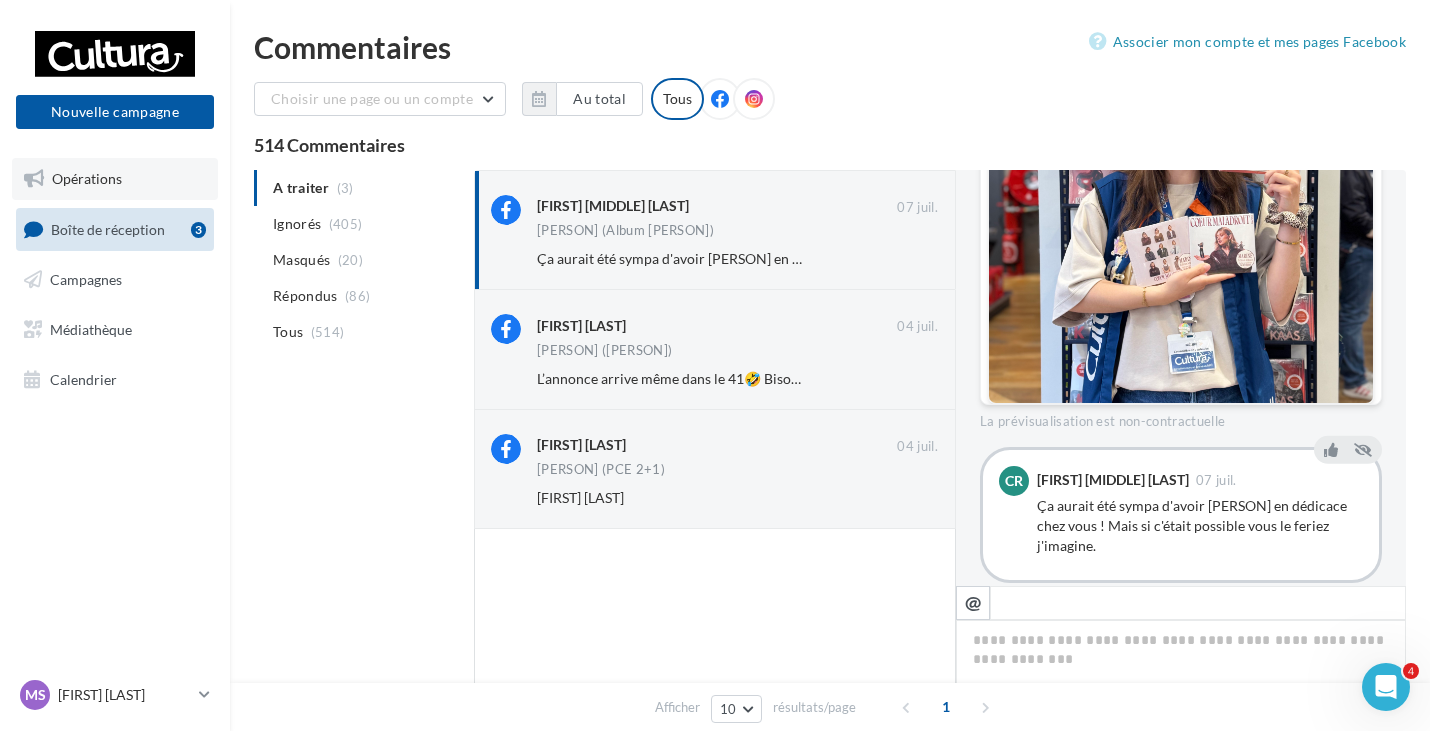 click on "Opérations" at bounding box center [115, 179] 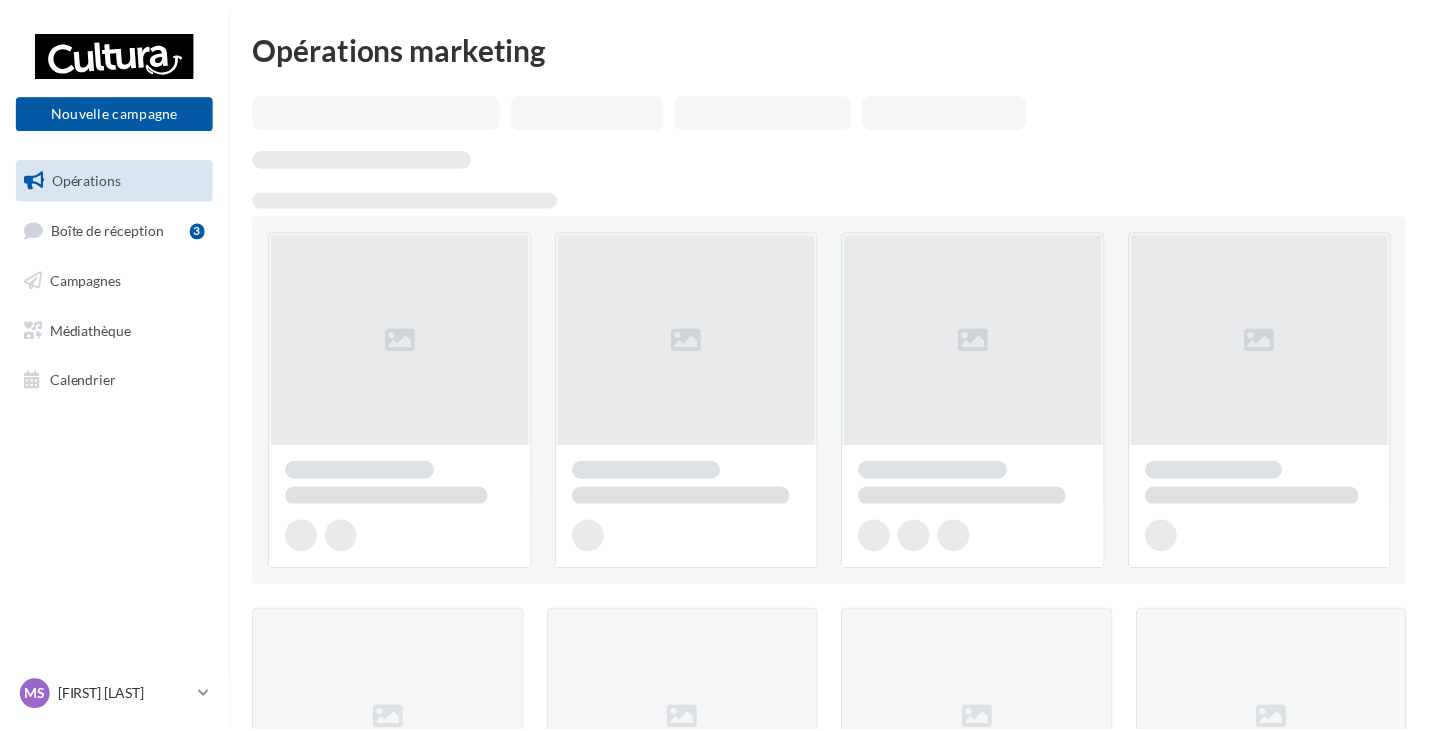 scroll, scrollTop: 0, scrollLeft: 0, axis: both 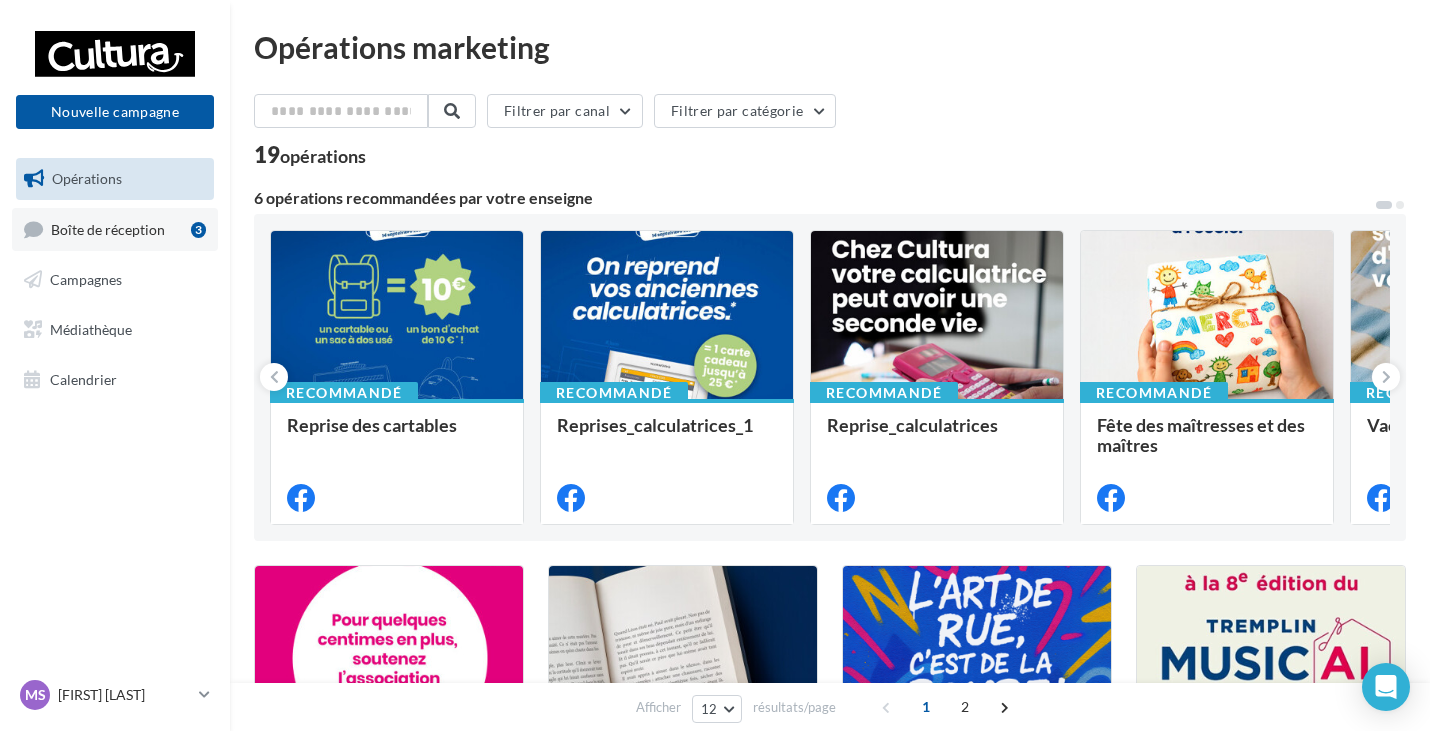 click on "Boîte de réception" at bounding box center [108, 228] 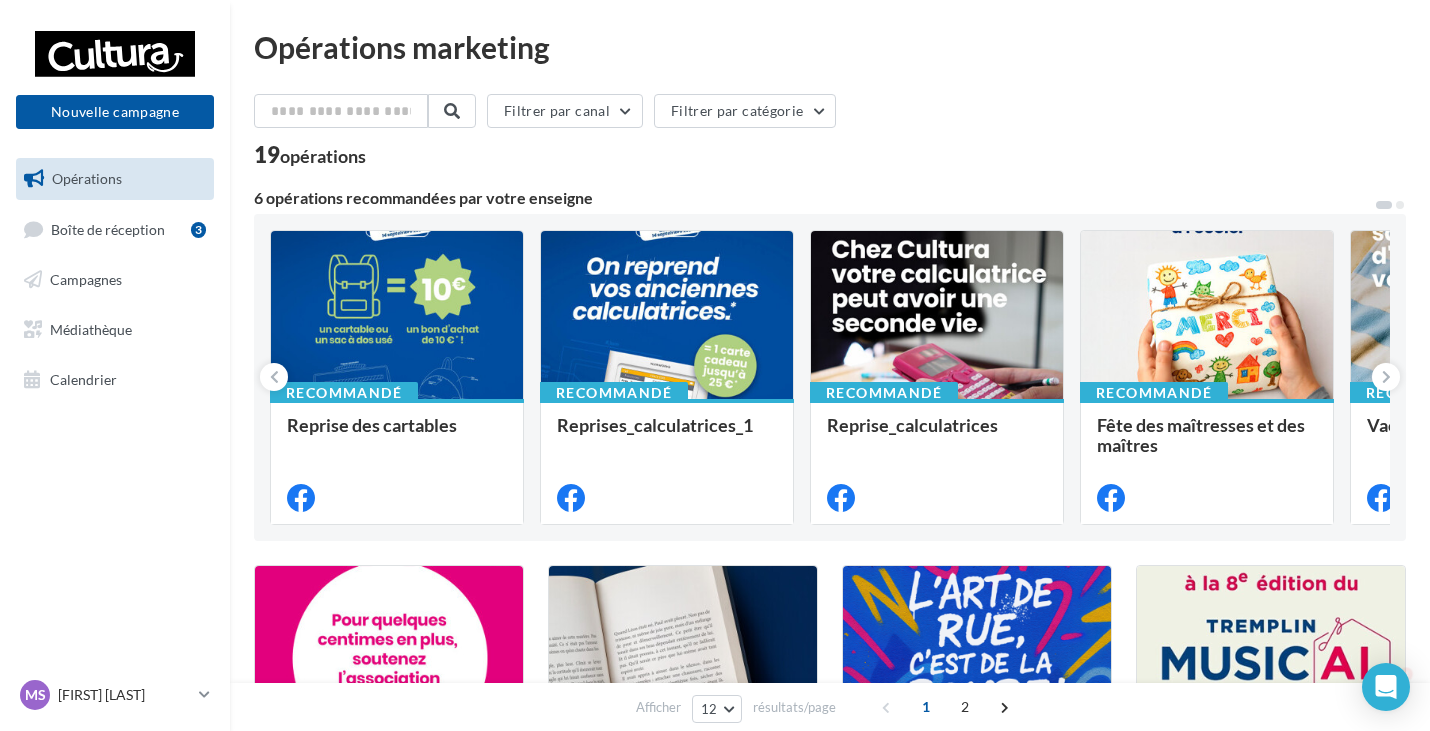 scroll, scrollTop: 0, scrollLeft: 0, axis: both 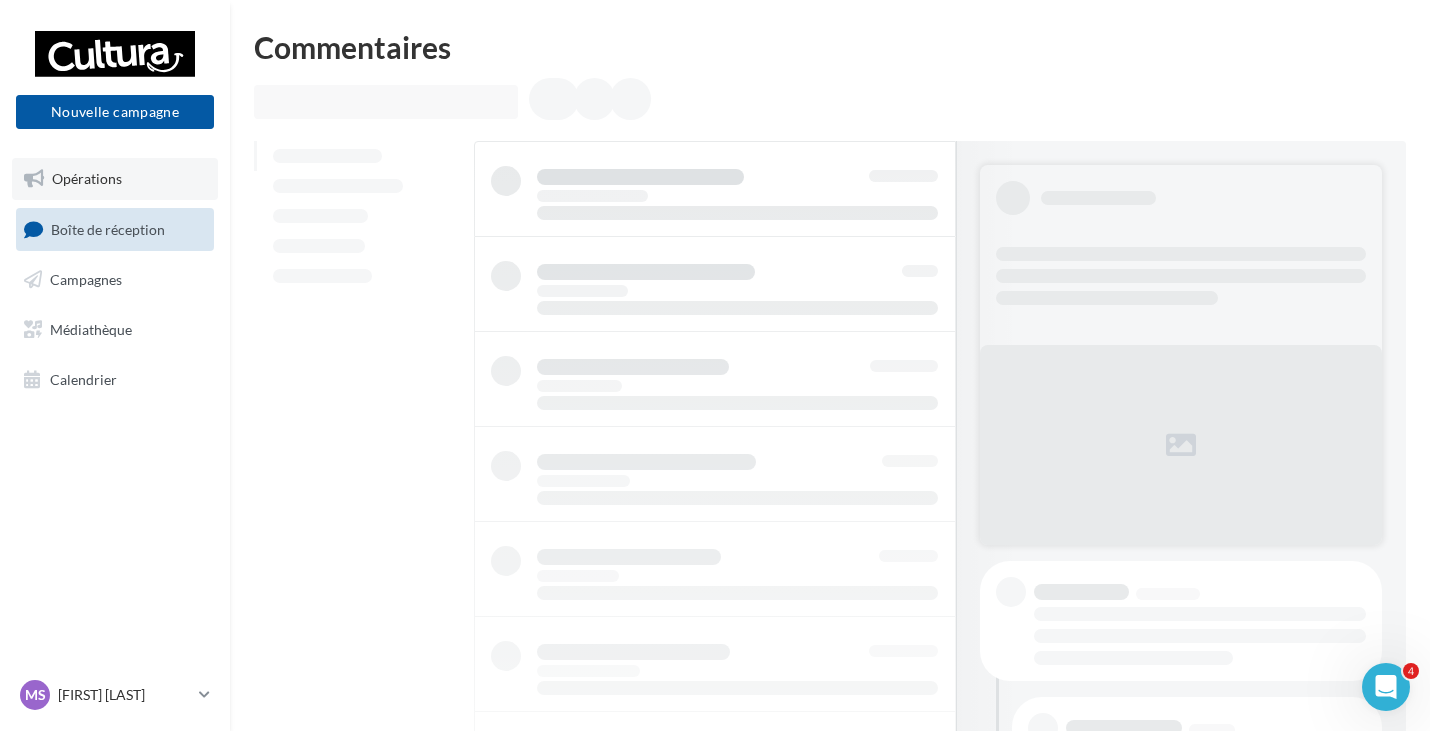 click on "Opérations" at bounding box center [115, 179] 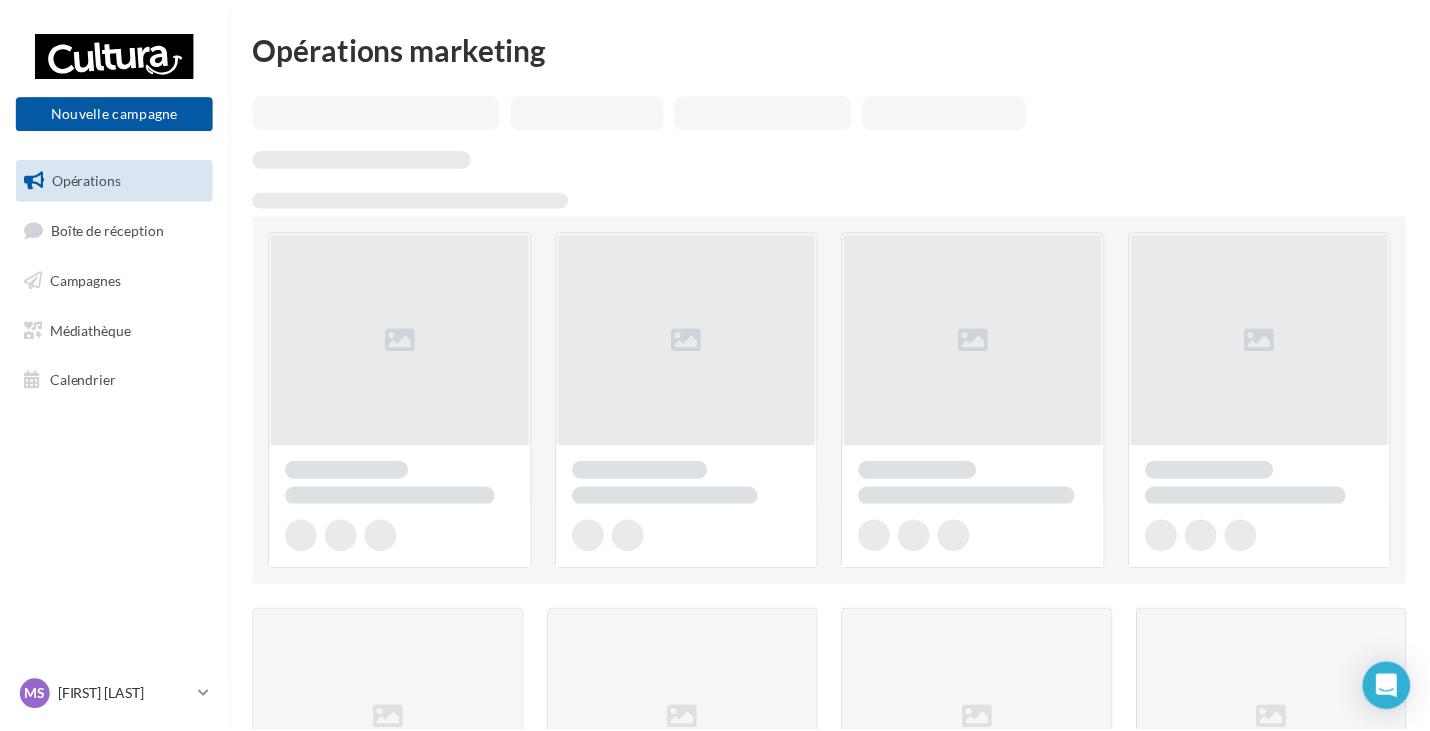 scroll, scrollTop: 0, scrollLeft: 0, axis: both 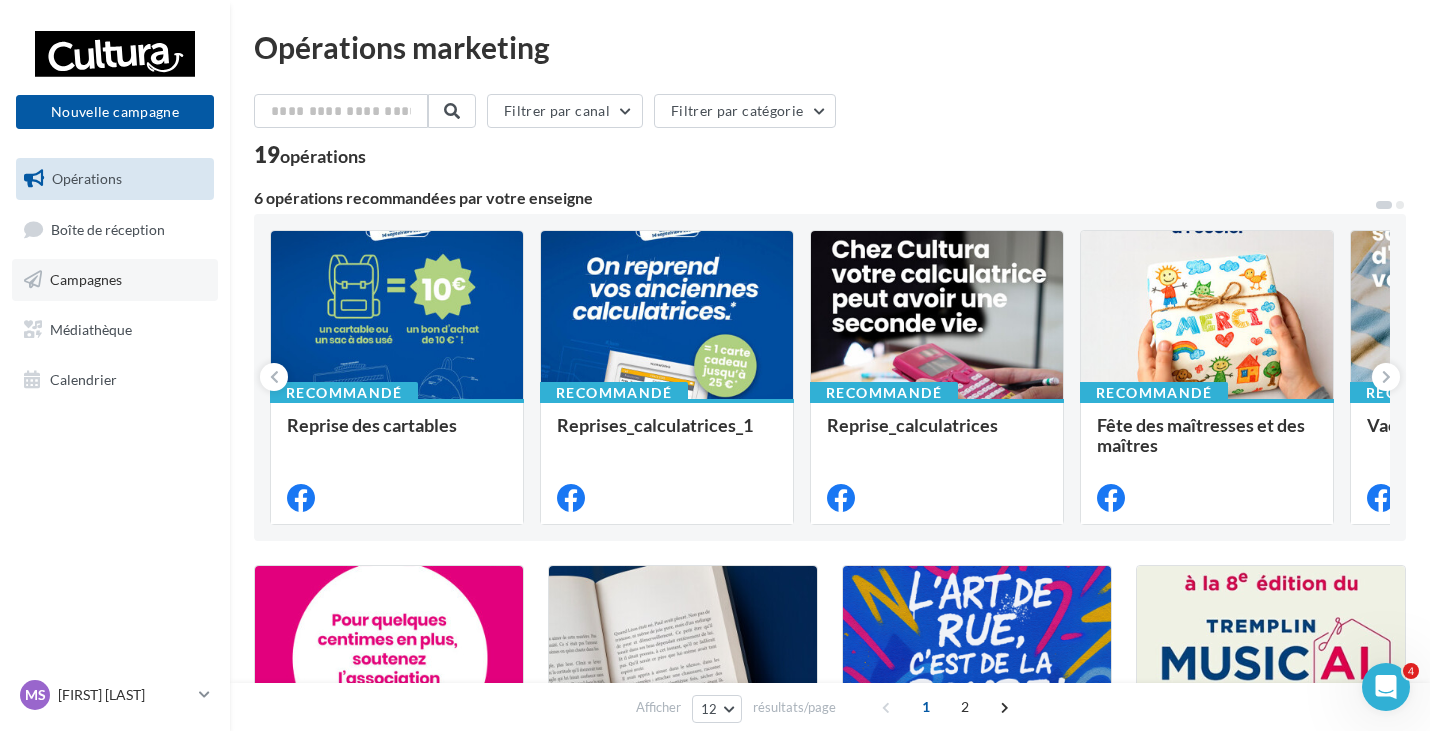 click on "Campagnes" at bounding box center (86, 279) 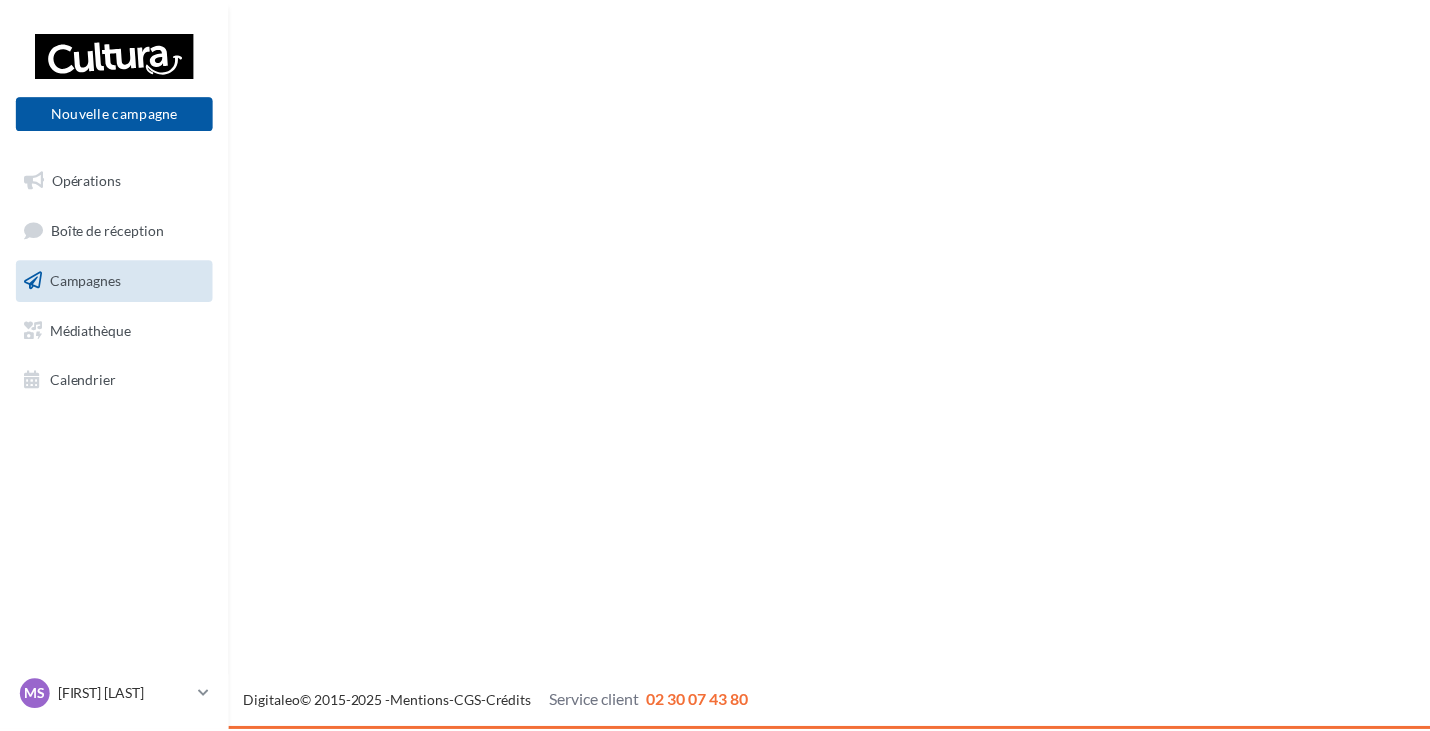 scroll, scrollTop: 0, scrollLeft: 0, axis: both 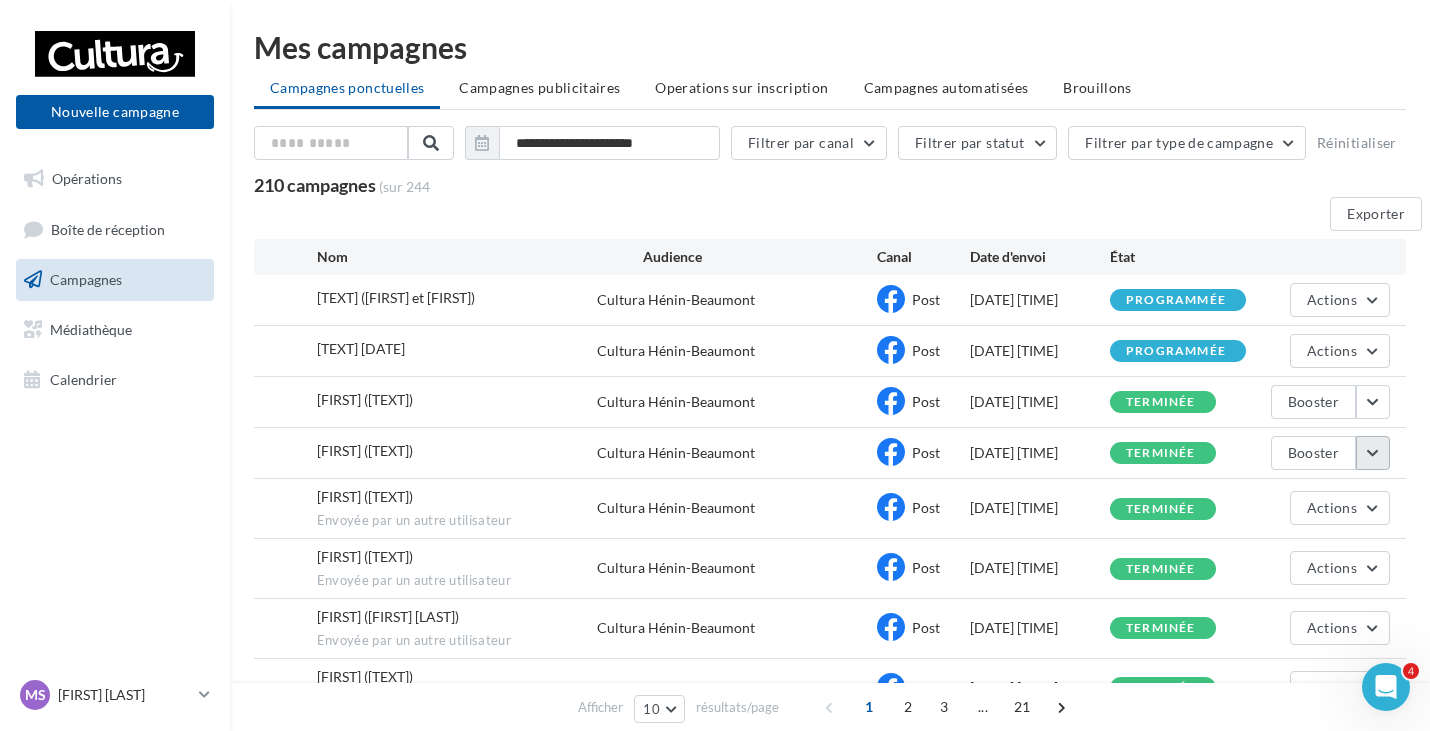 click at bounding box center [1373, 402] 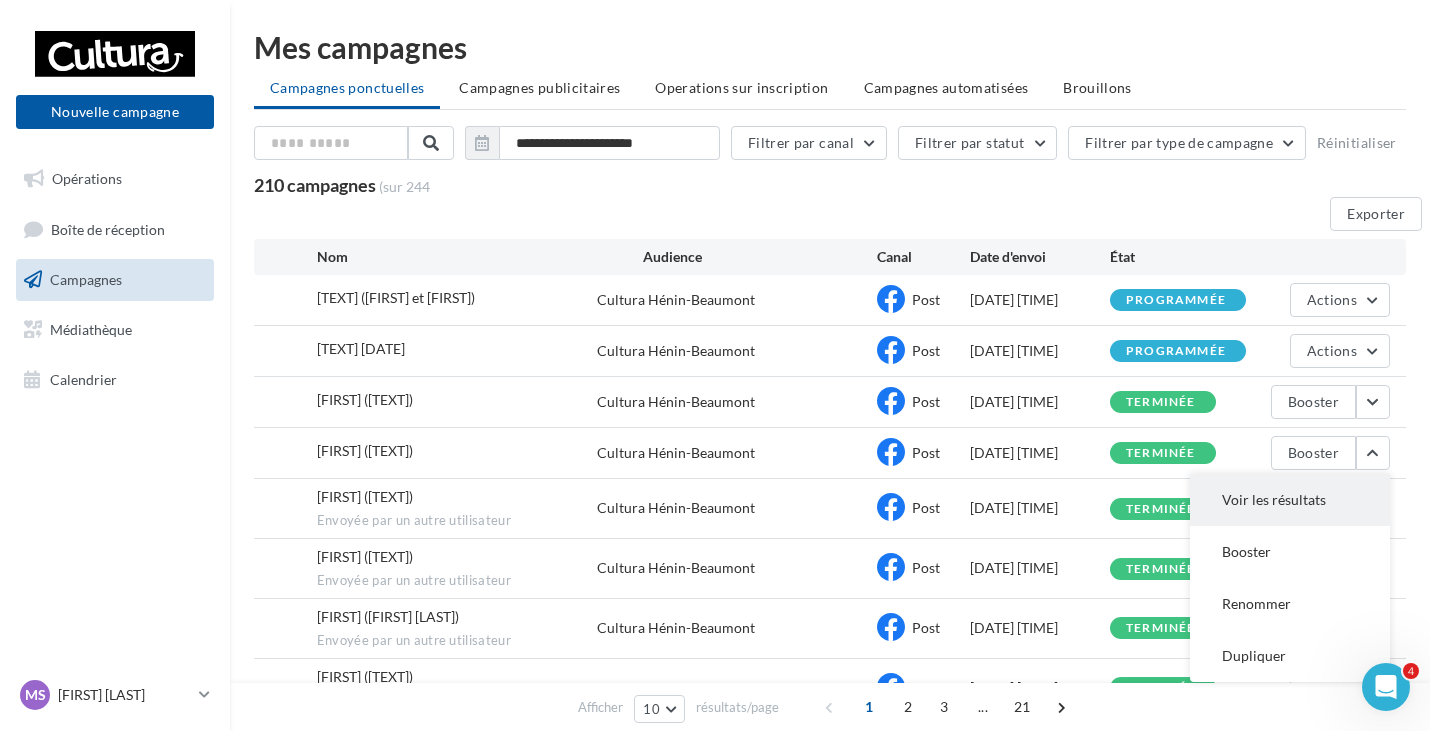 click on "Voir les résultats" at bounding box center [1290, 500] 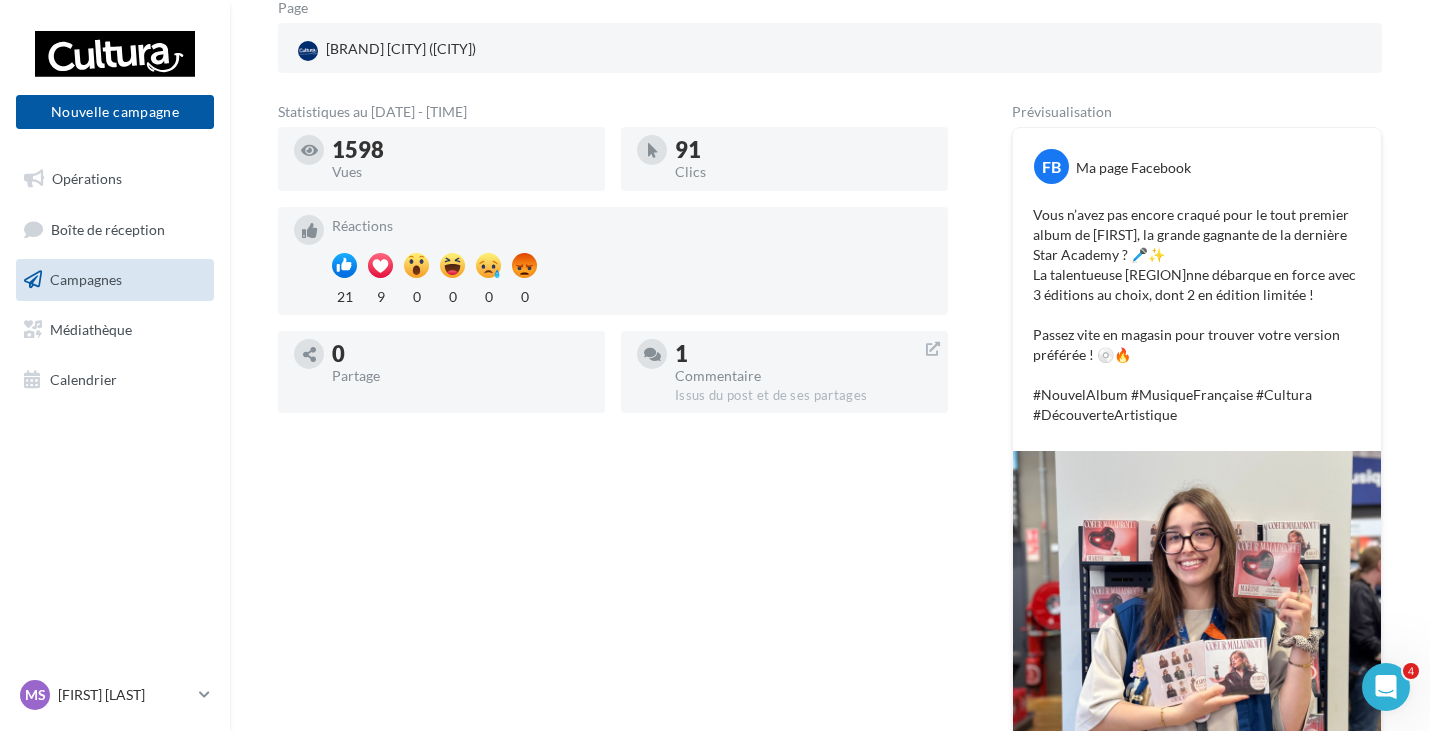 scroll, scrollTop: 0, scrollLeft: 0, axis: both 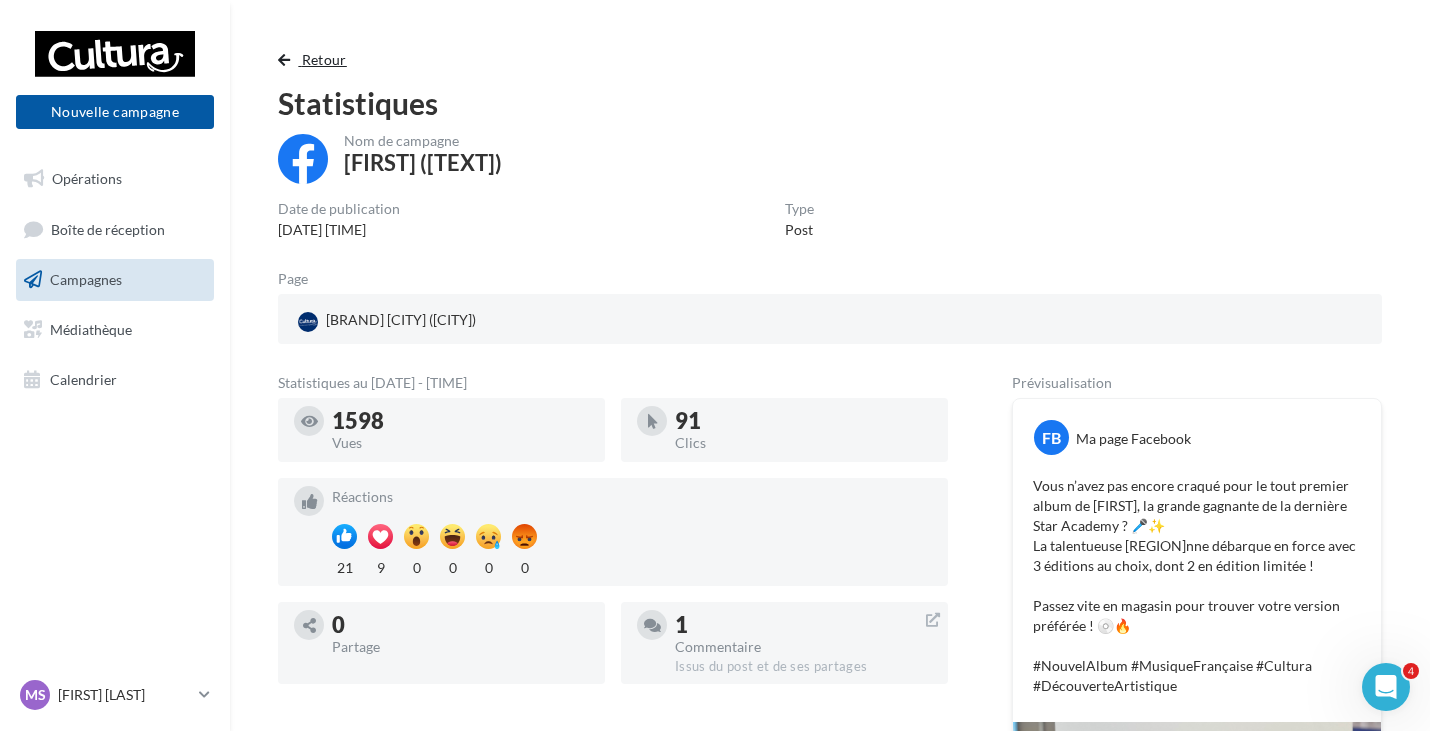 click on "Retour" at bounding box center [316, 60] 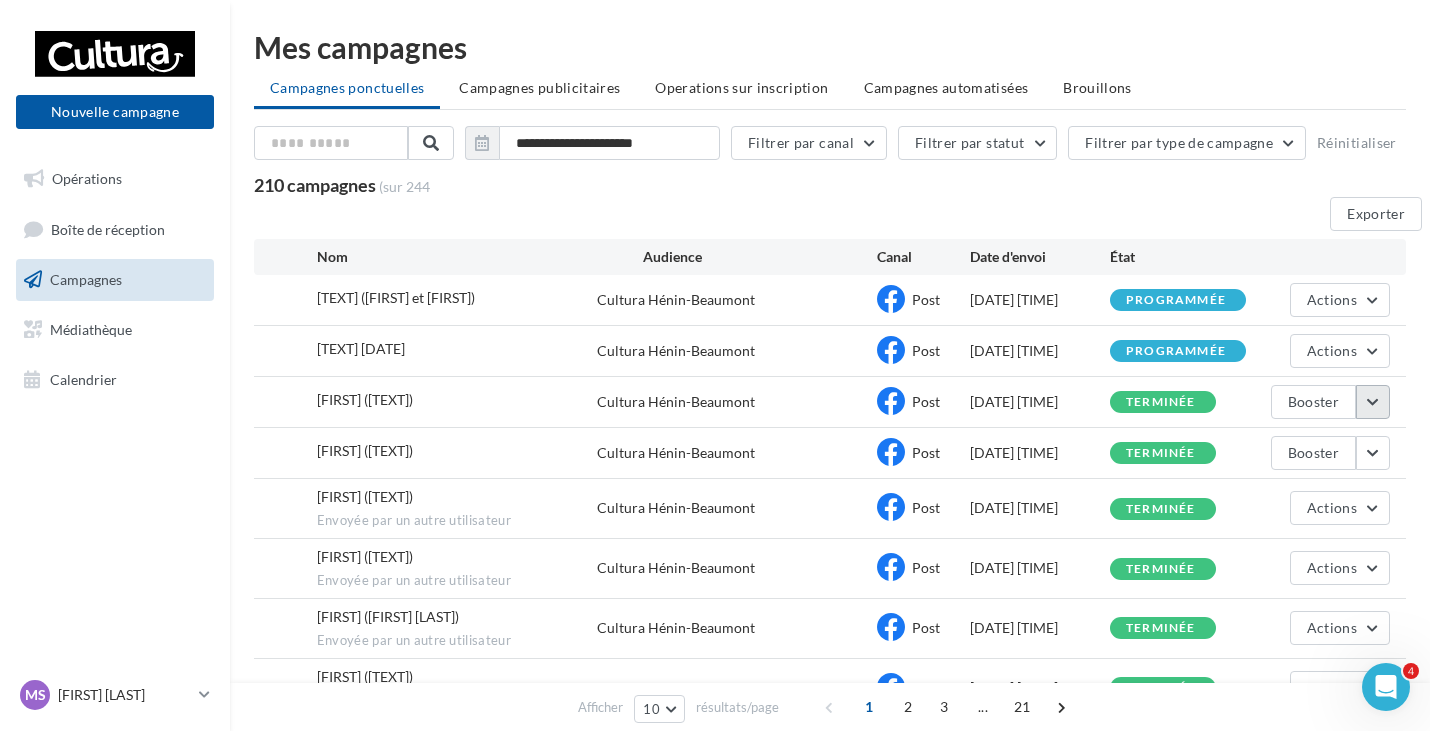 click at bounding box center [1373, 402] 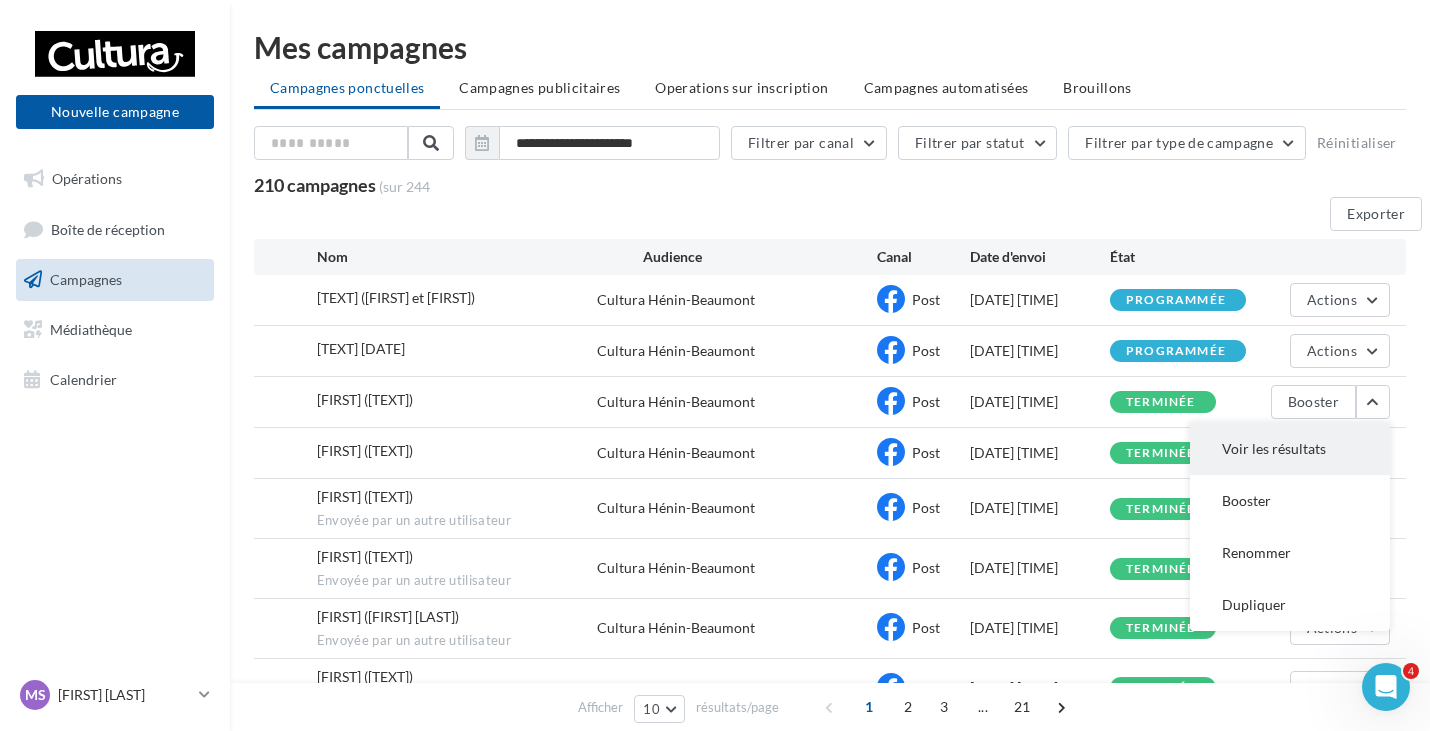 click on "Voir les résultats" at bounding box center (1290, 449) 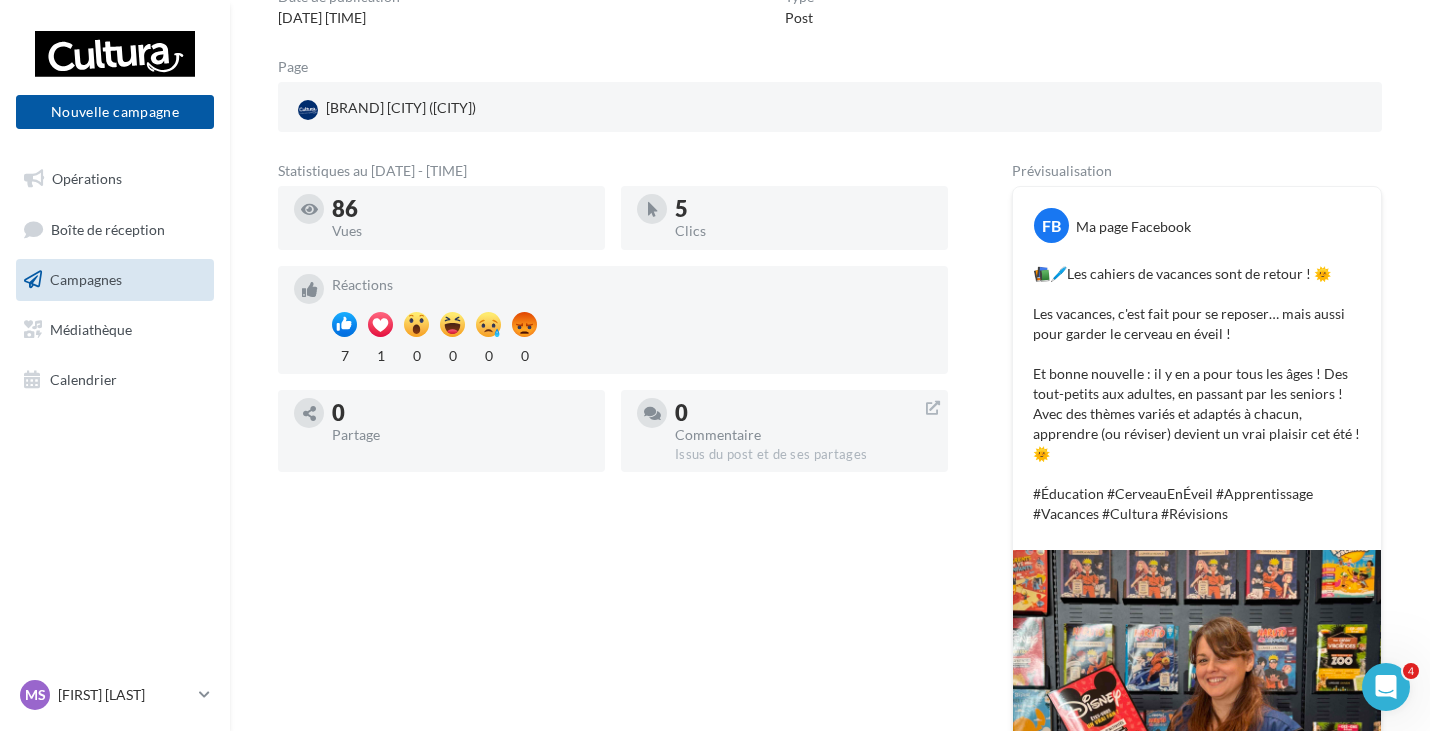 scroll, scrollTop: 0, scrollLeft: 0, axis: both 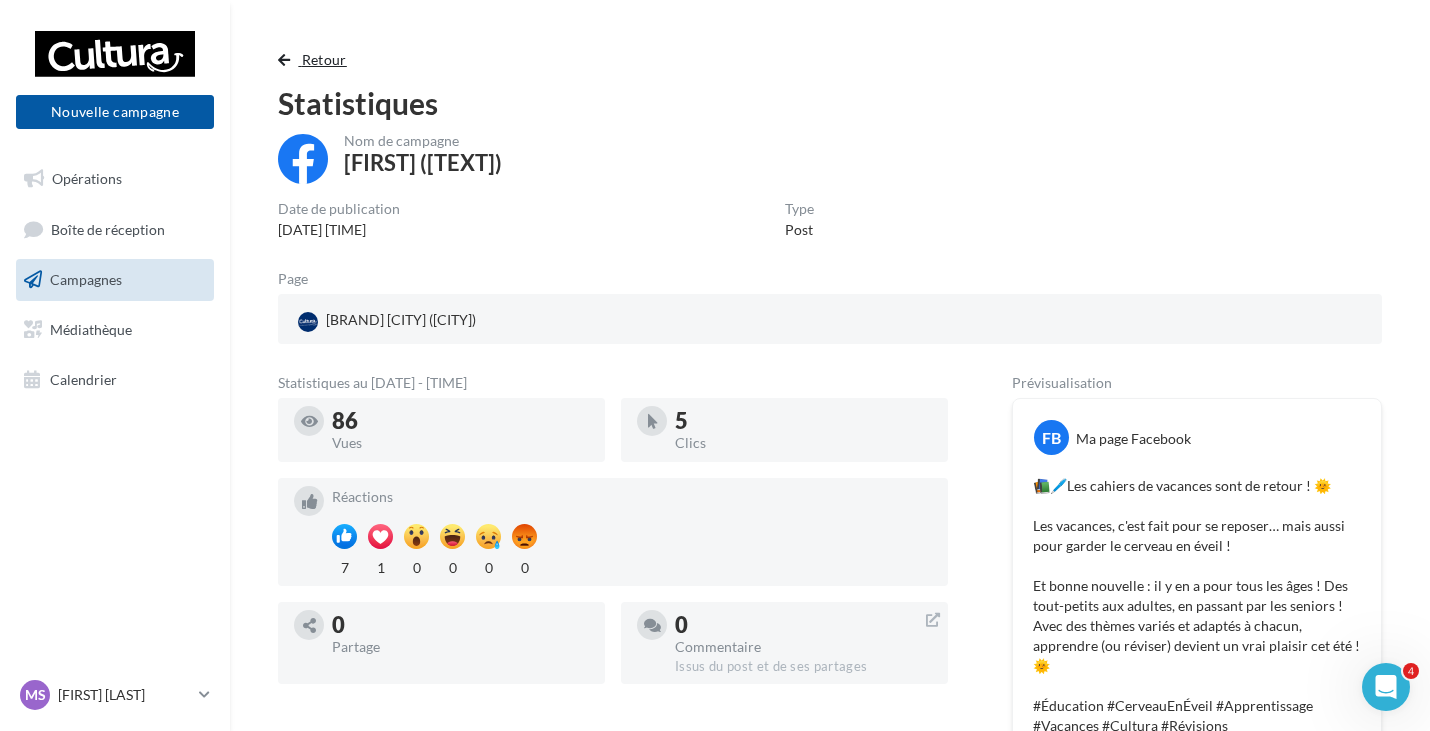 click at bounding box center (284, 60) 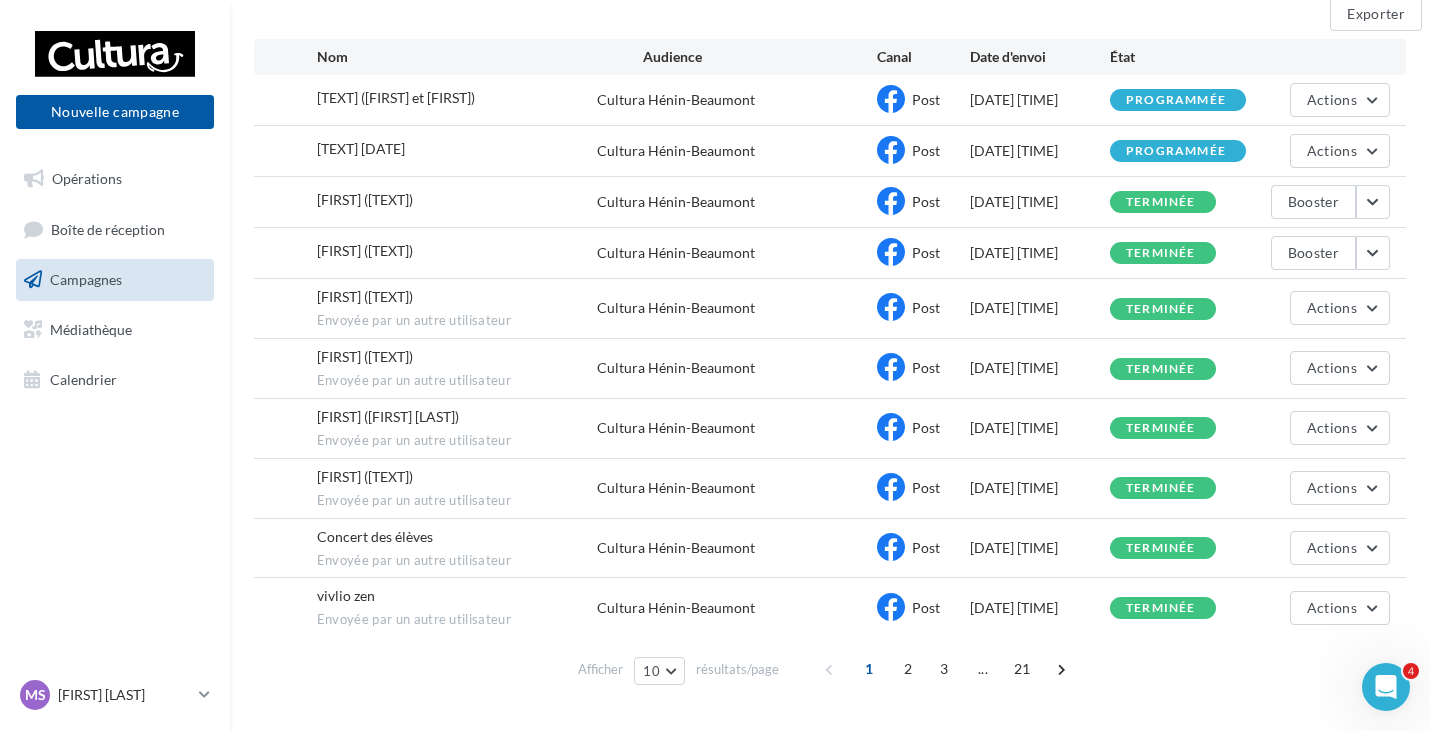 scroll, scrollTop: 0, scrollLeft: 0, axis: both 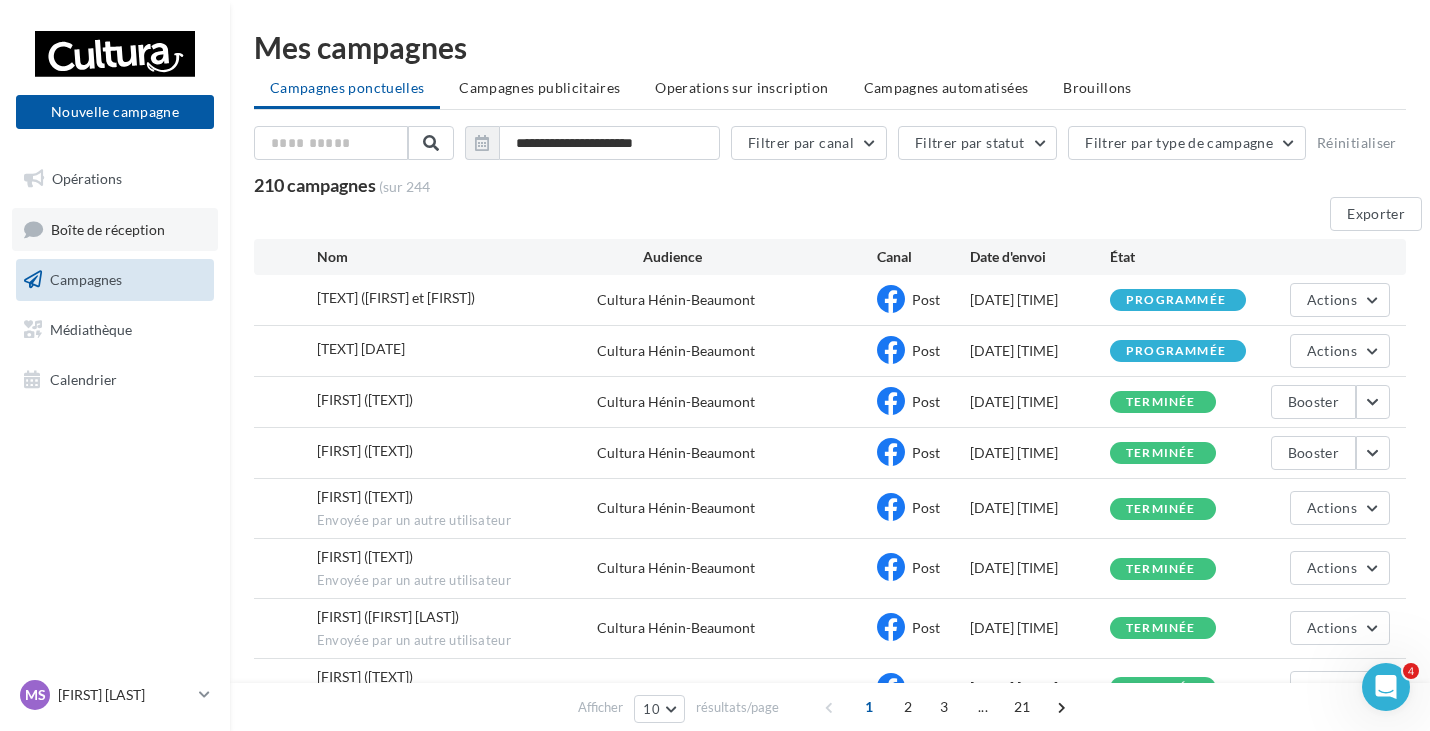 click on "Boîte de réception" at bounding box center (115, 229) 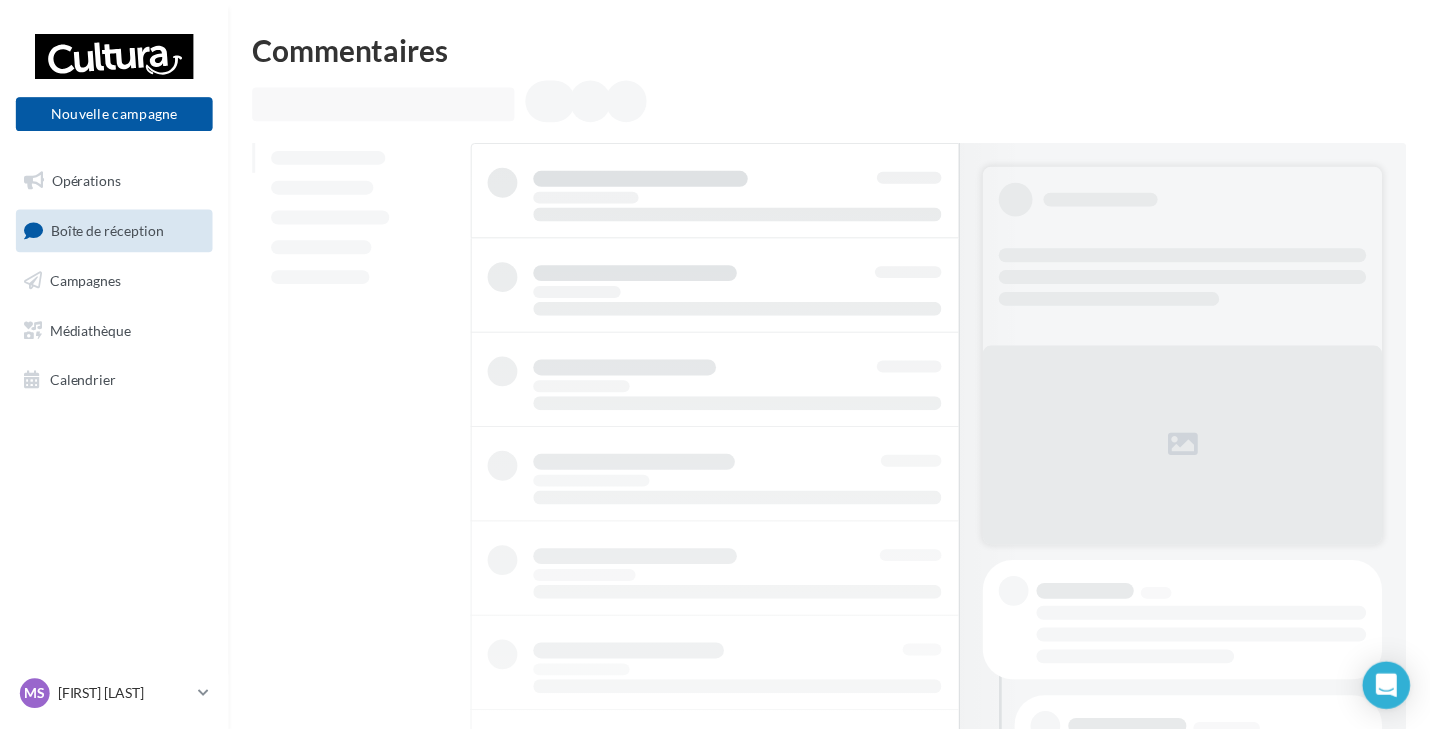scroll, scrollTop: 0, scrollLeft: 0, axis: both 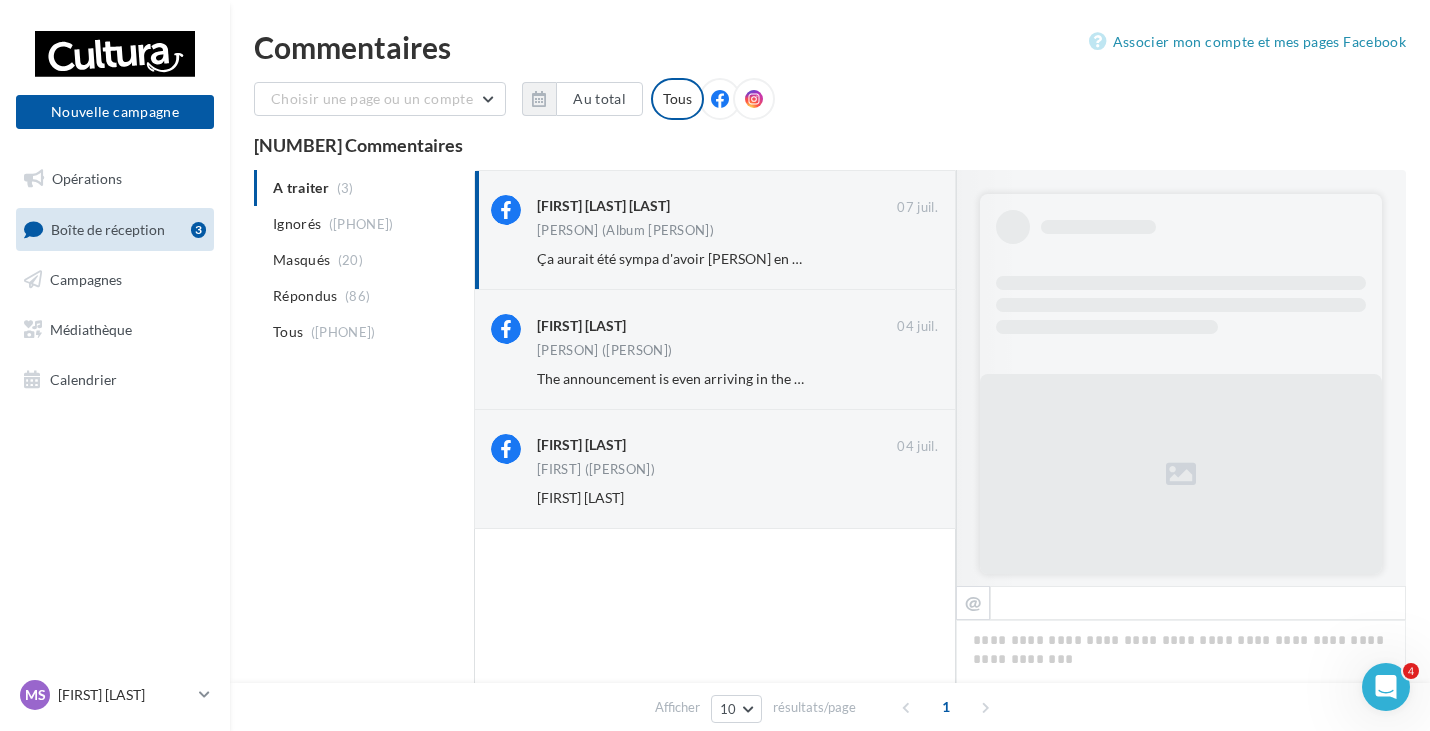 click at bounding box center (720, 99) 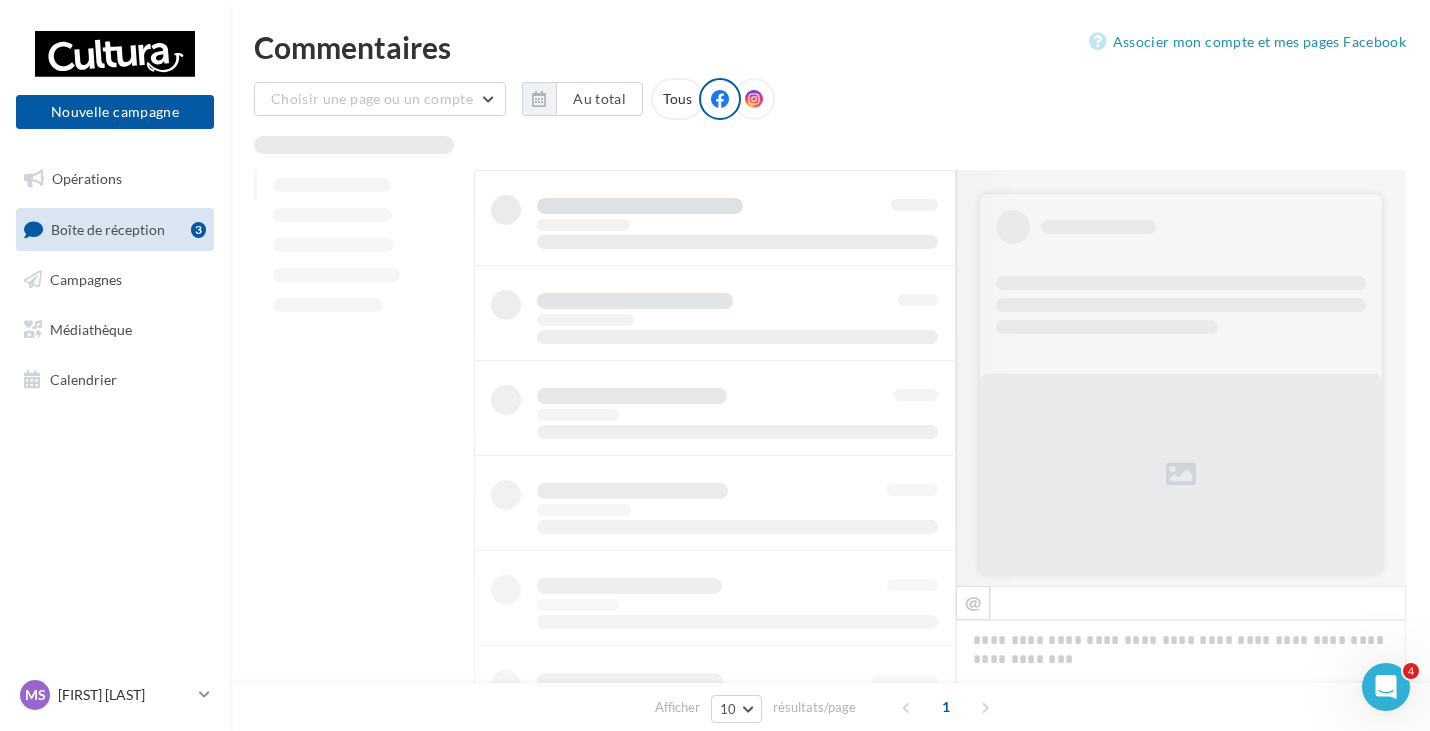 click at bounding box center [720, 99] 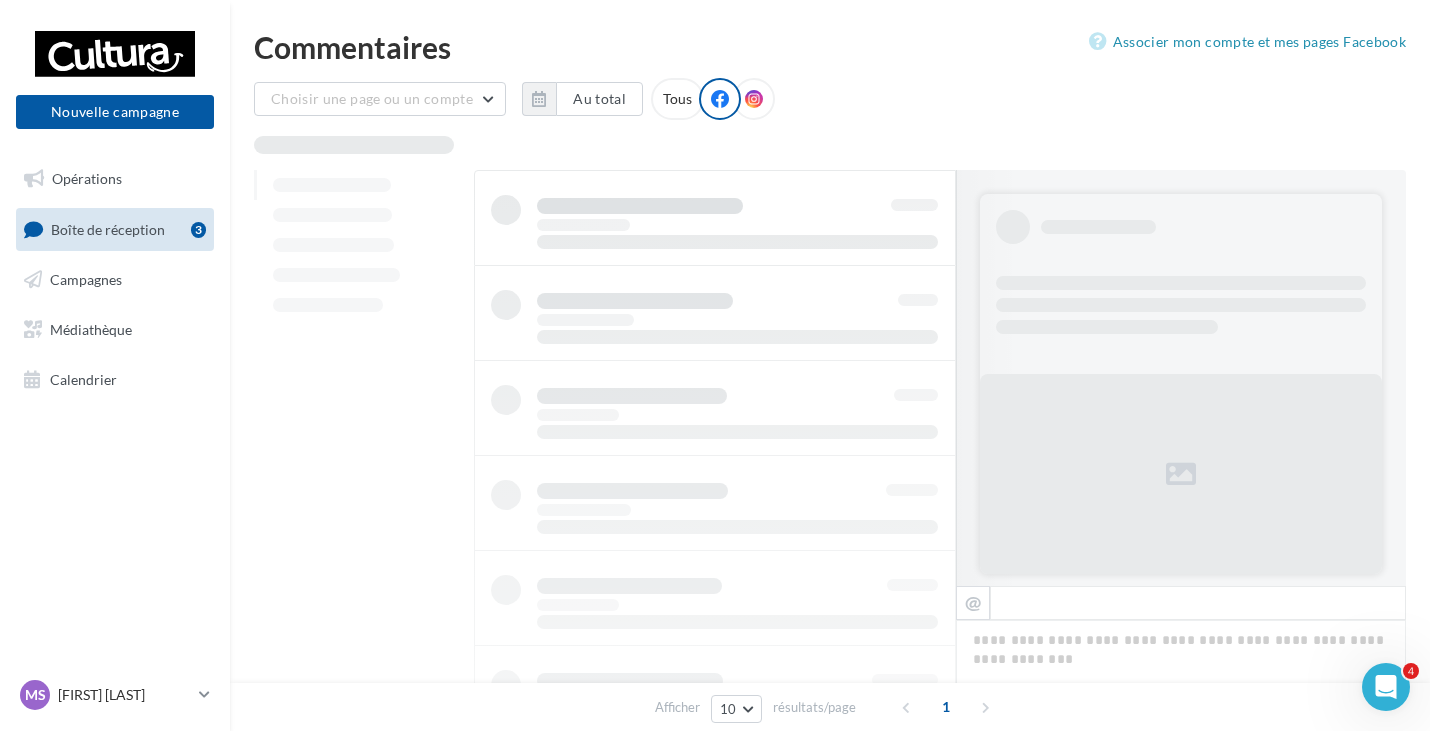scroll, scrollTop: 1, scrollLeft: 0, axis: vertical 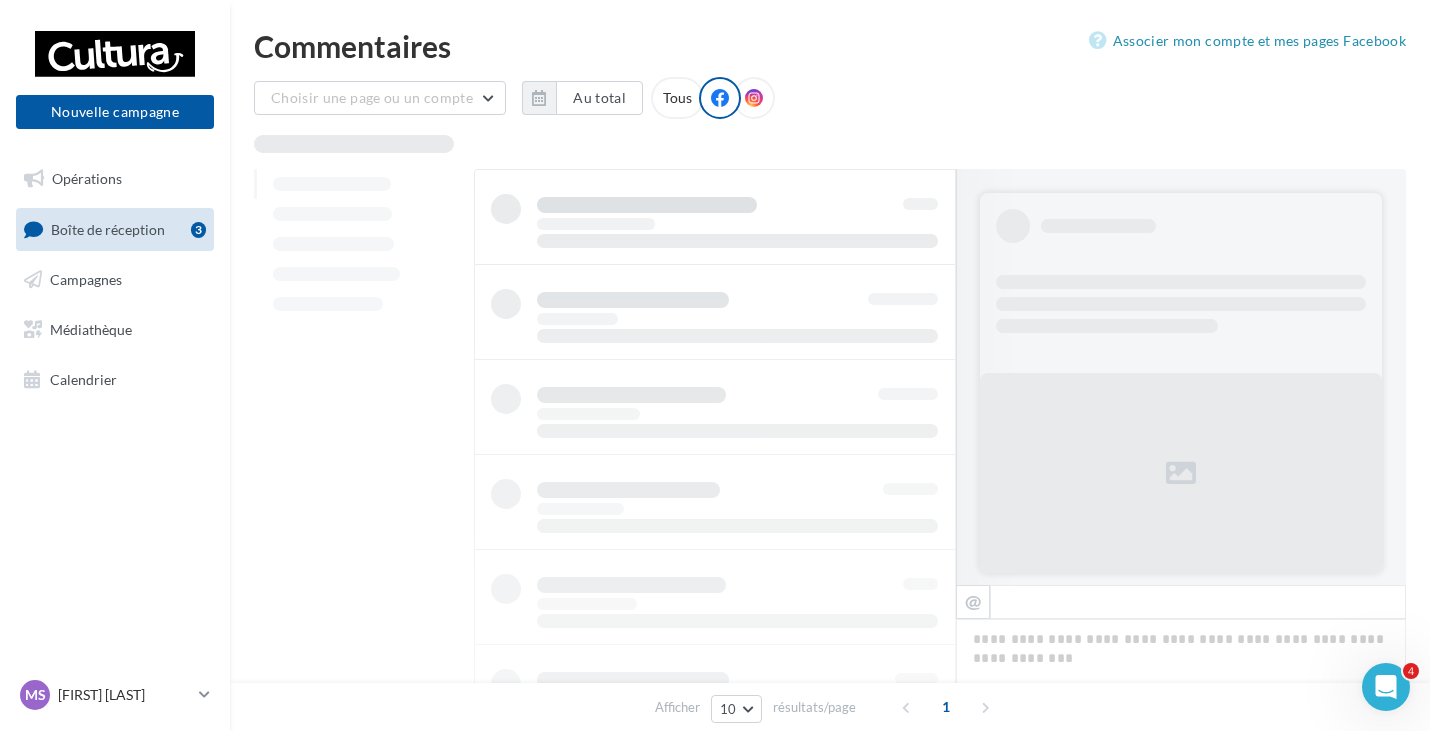 click on "Tous" at bounding box center (677, 98) 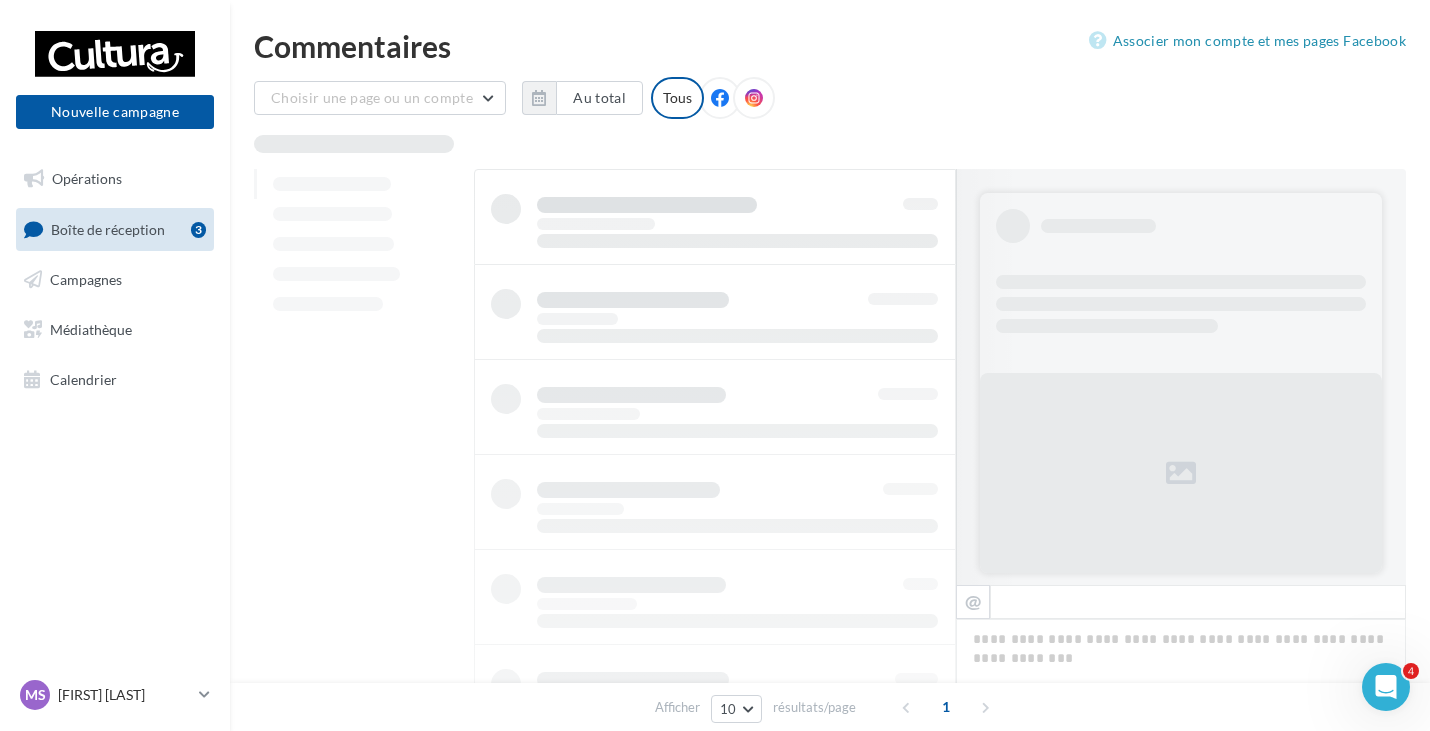scroll, scrollTop: 2, scrollLeft: 0, axis: vertical 